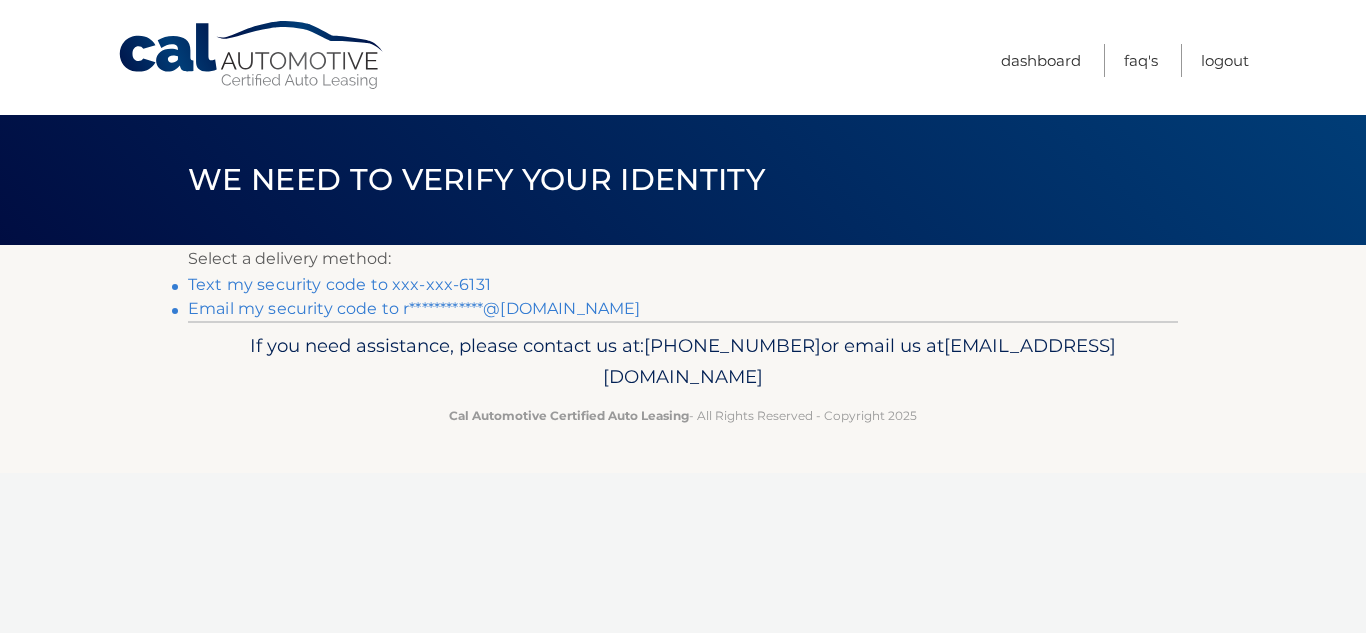 scroll, scrollTop: 0, scrollLeft: 0, axis: both 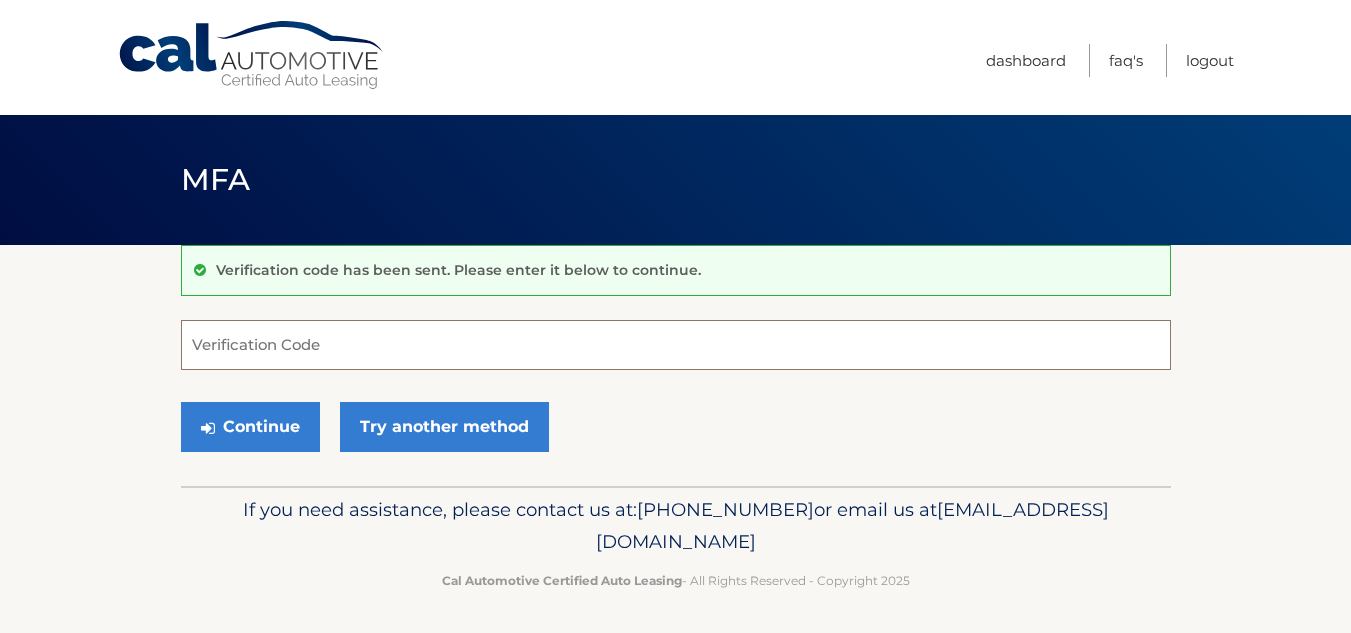 click on "Verification Code" at bounding box center (676, 345) 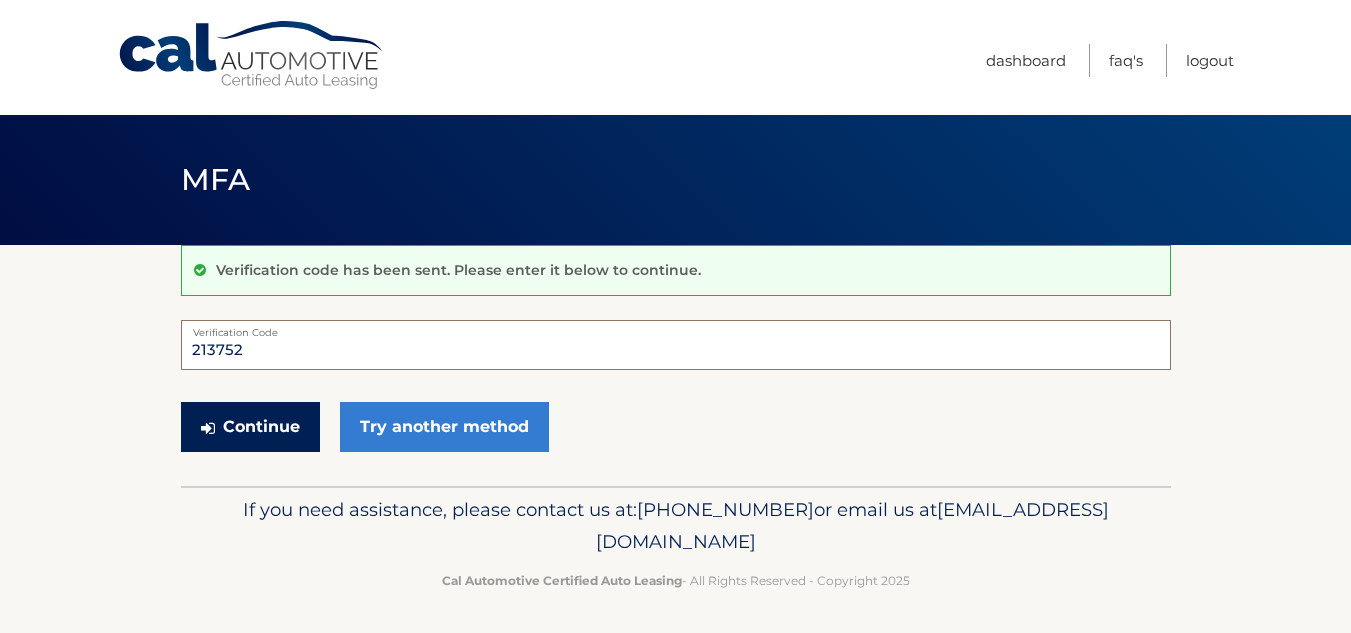 type on "213752" 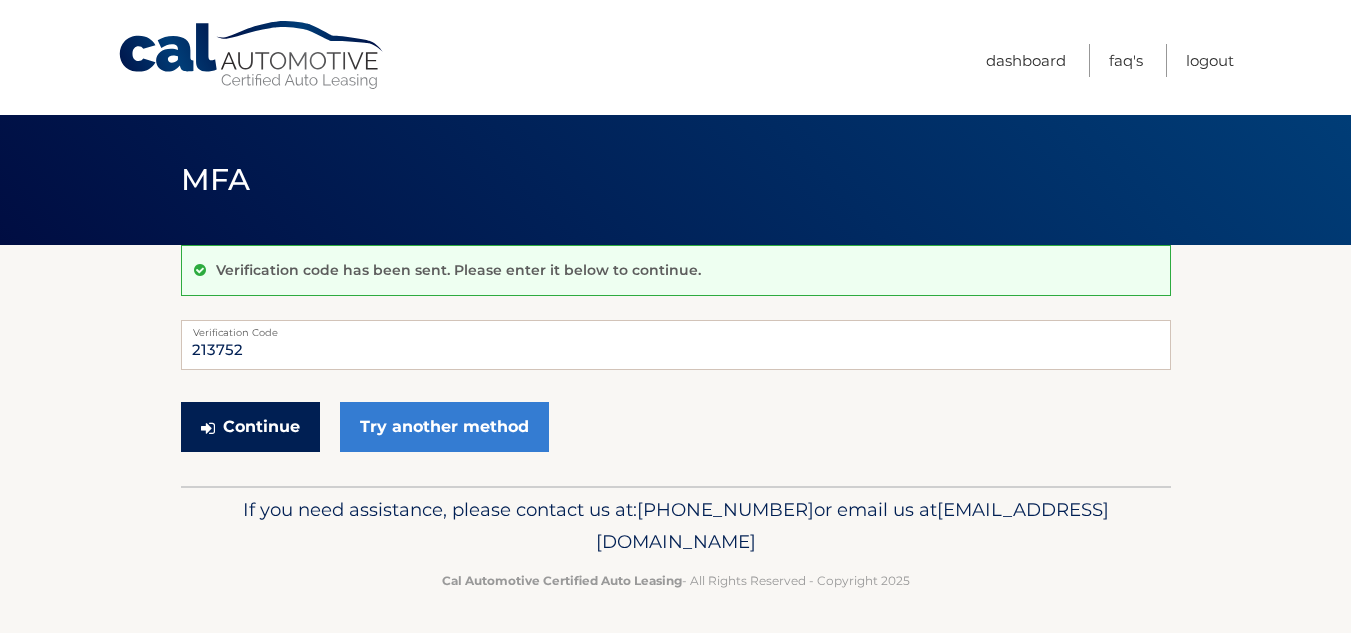 click on "Continue" at bounding box center (250, 427) 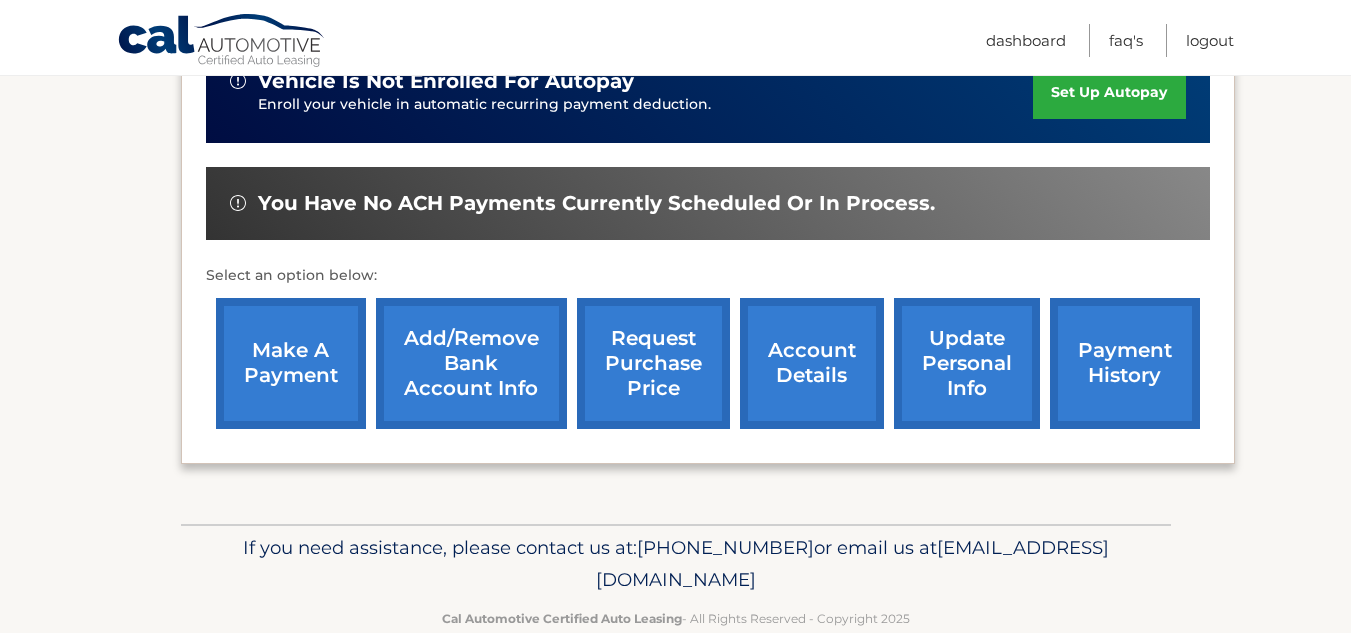 scroll, scrollTop: 661, scrollLeft: 0, axis: vertical 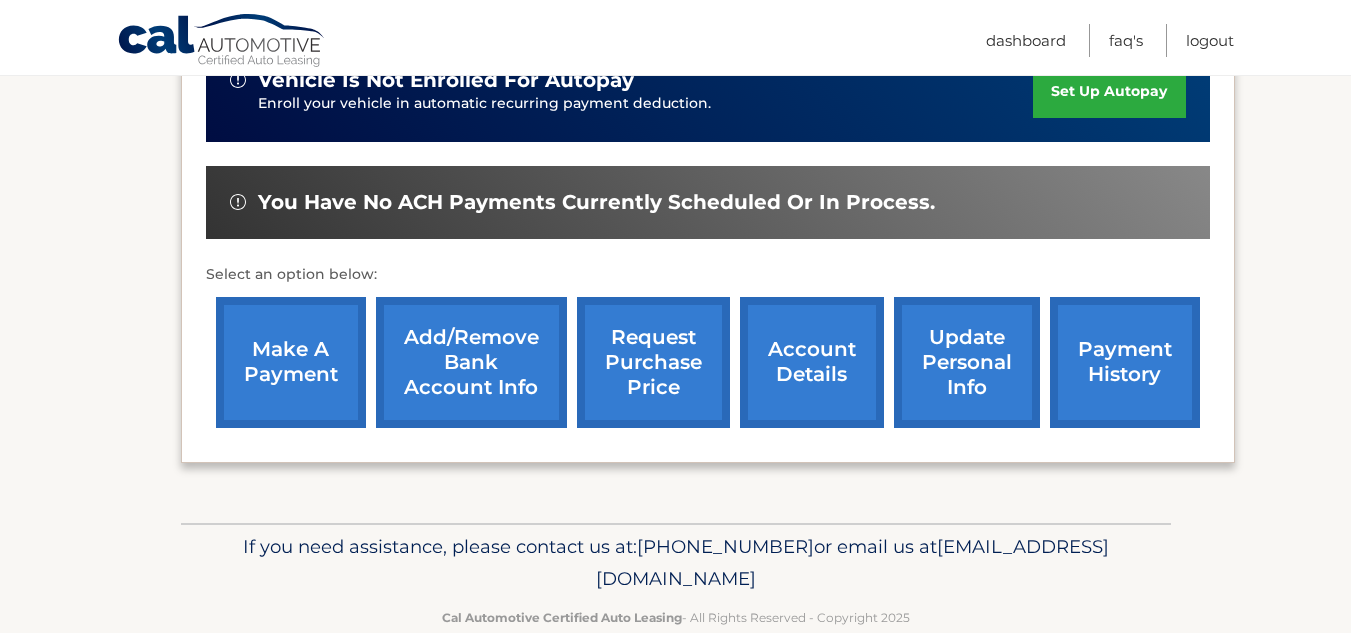 click on "make a payment" at bounding box center (291, 362) 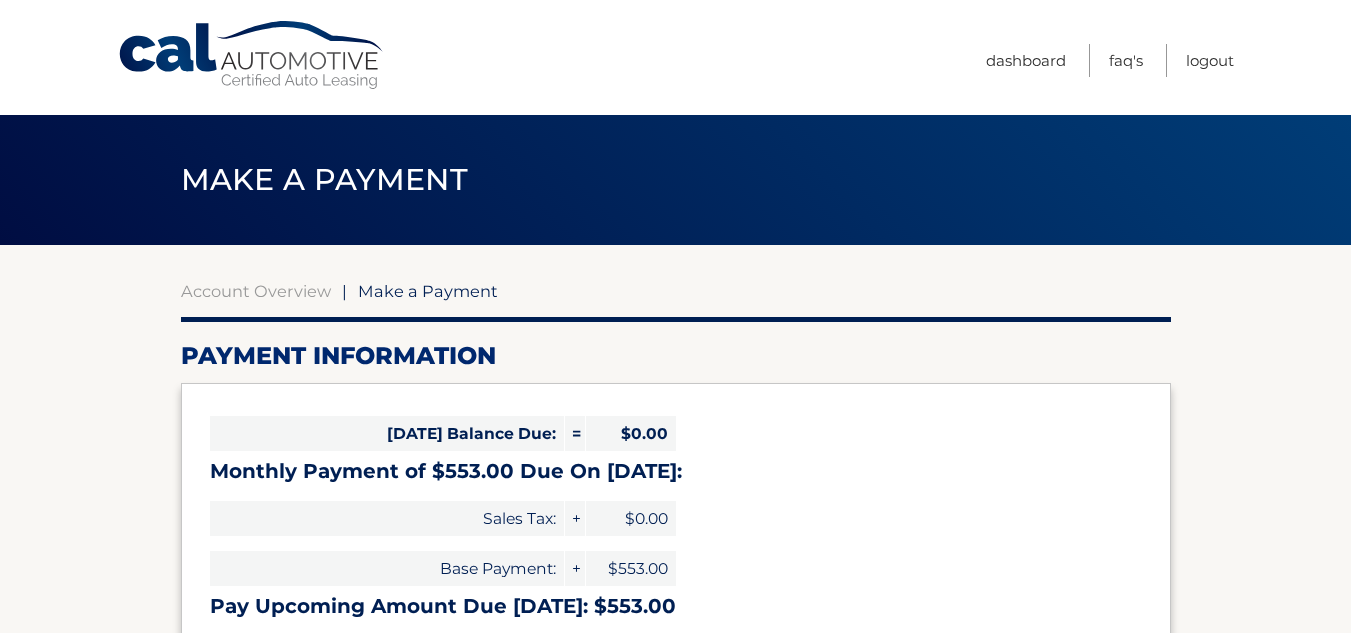 select on "NzA0NTQ3NTUtYTQyOS00NWQ0LTkzZjktODEyMGEwMDRlMDJl" 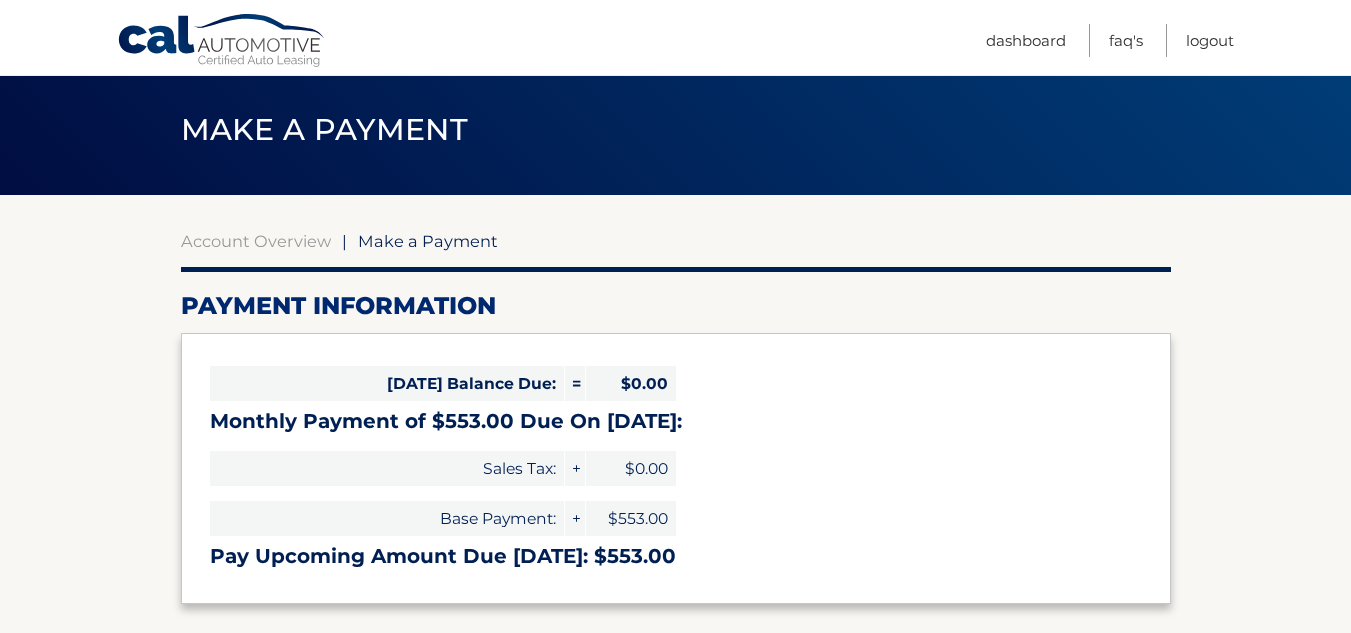 scroll, scrollTop: 0, scrollLeft: 0, axis: both 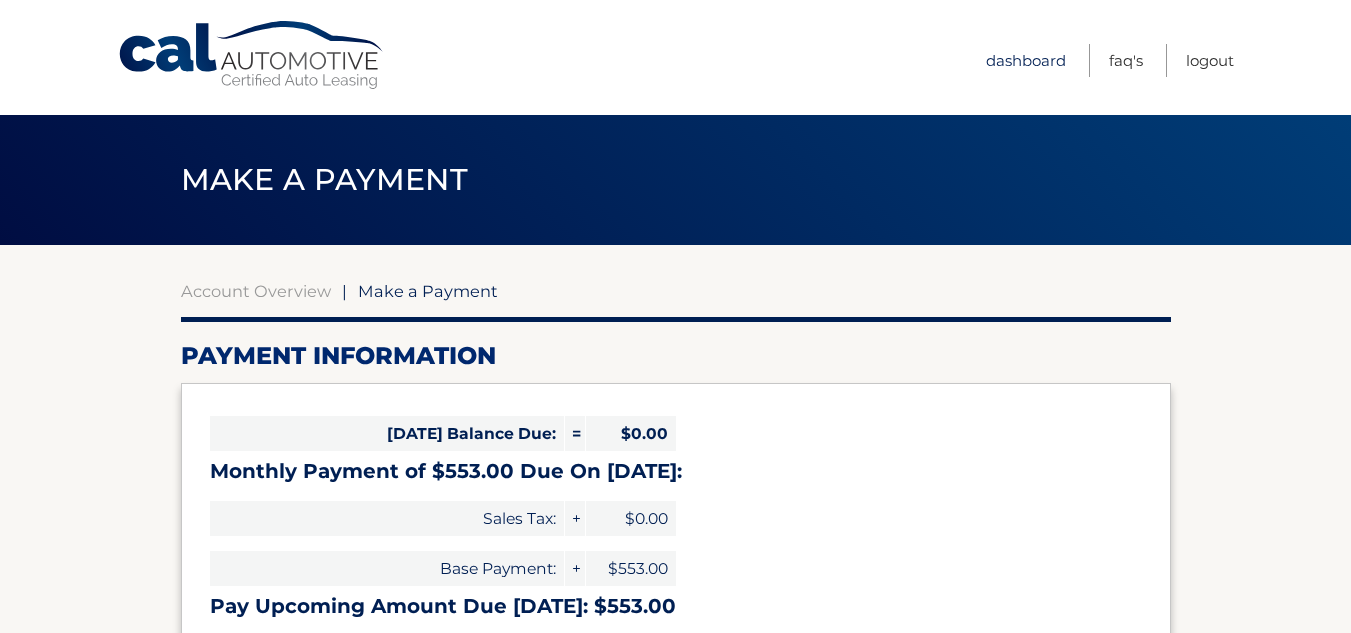 click on "Dashboard" at bounding box center (1026, 60) 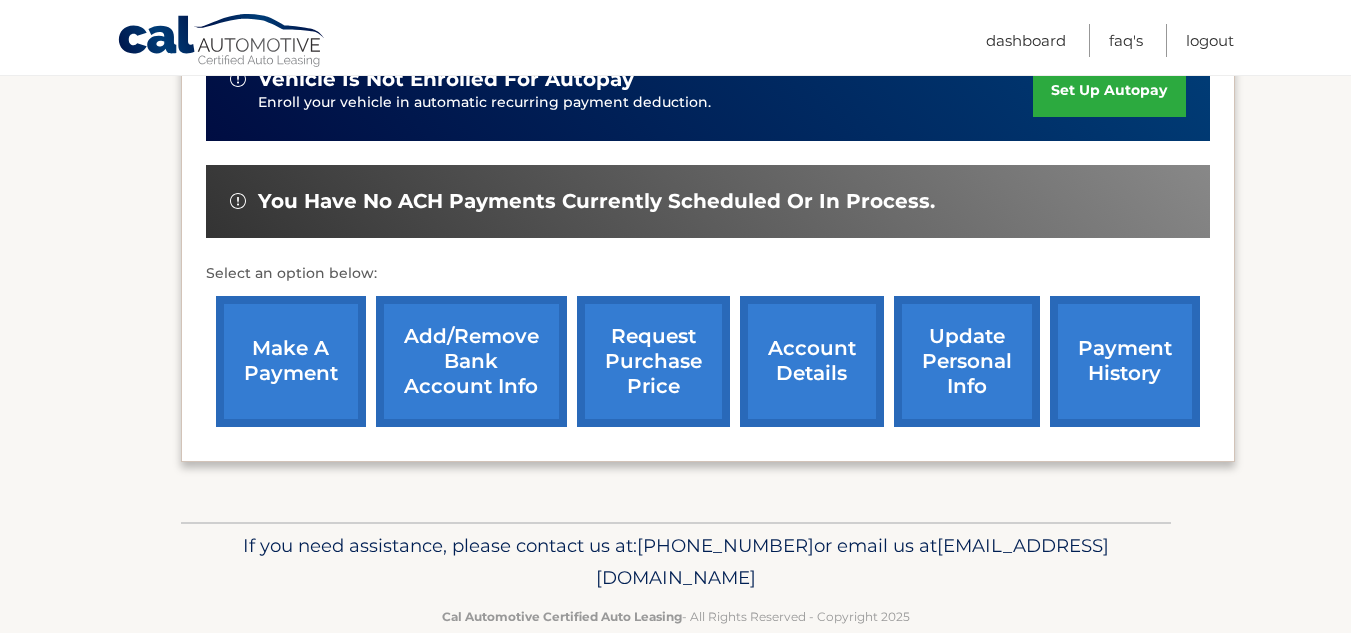 scroll, scrollTop: 663, scrollLeft: 0, axis: vertical 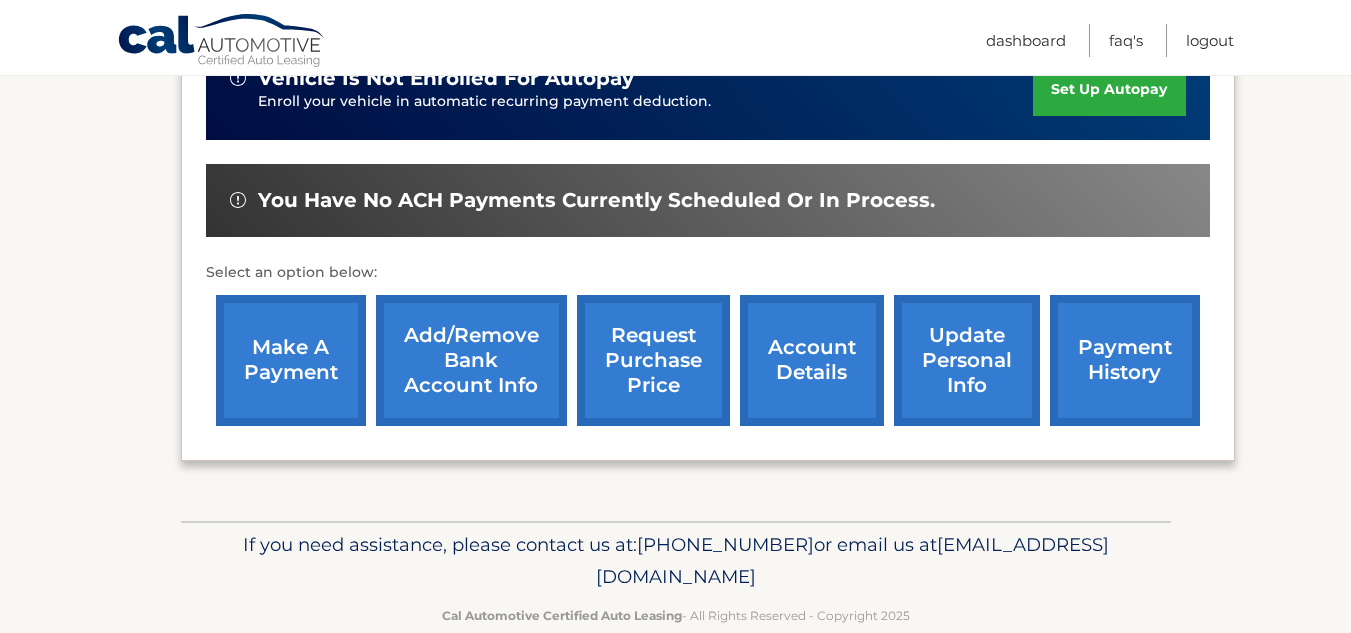 click on "make a payment" at bounding box center (291, 360) 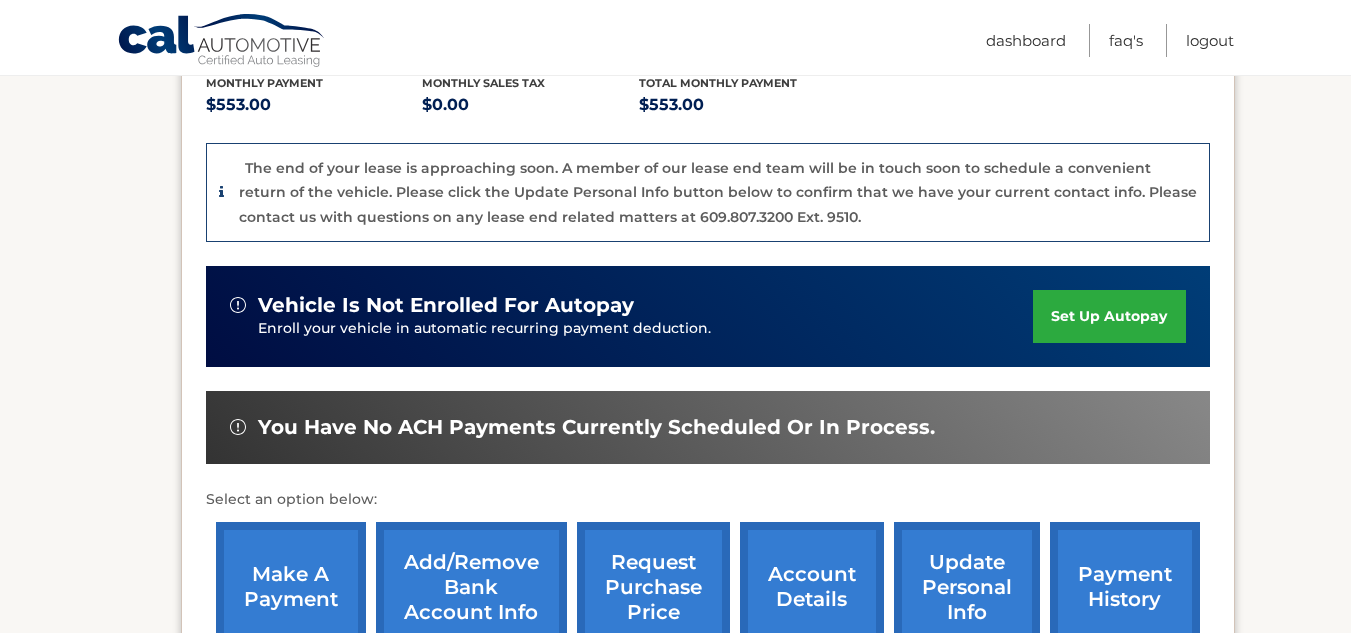 scroll, scrollTop: 482, scrollLeft: 0, axis: vertical 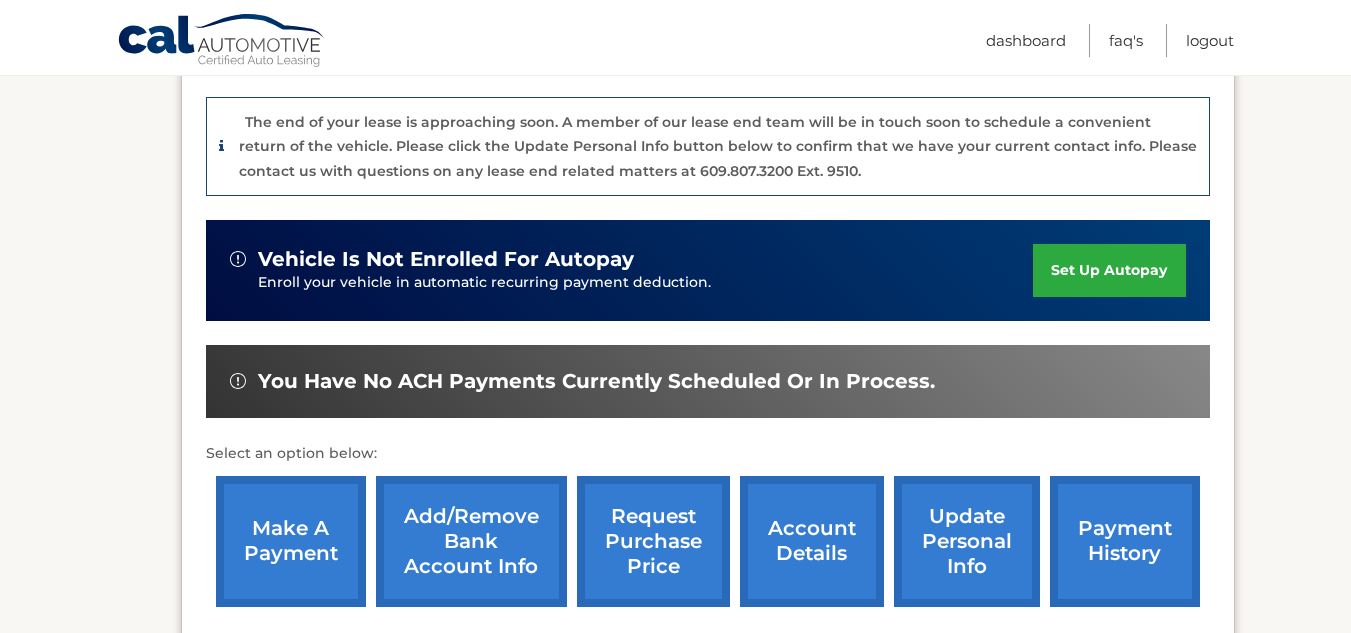 click on "payment history" at bounding box center (1125, 541) 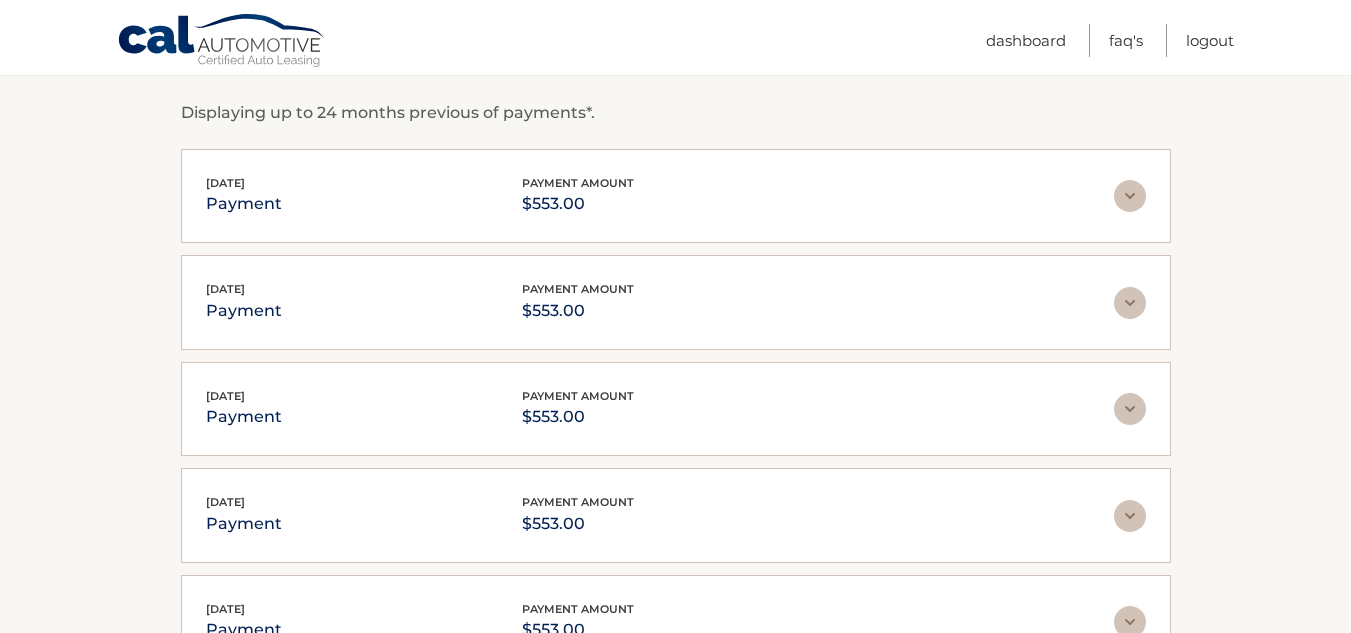 scroll, scrollTop: 0, scrollLeft: 0, axis: both 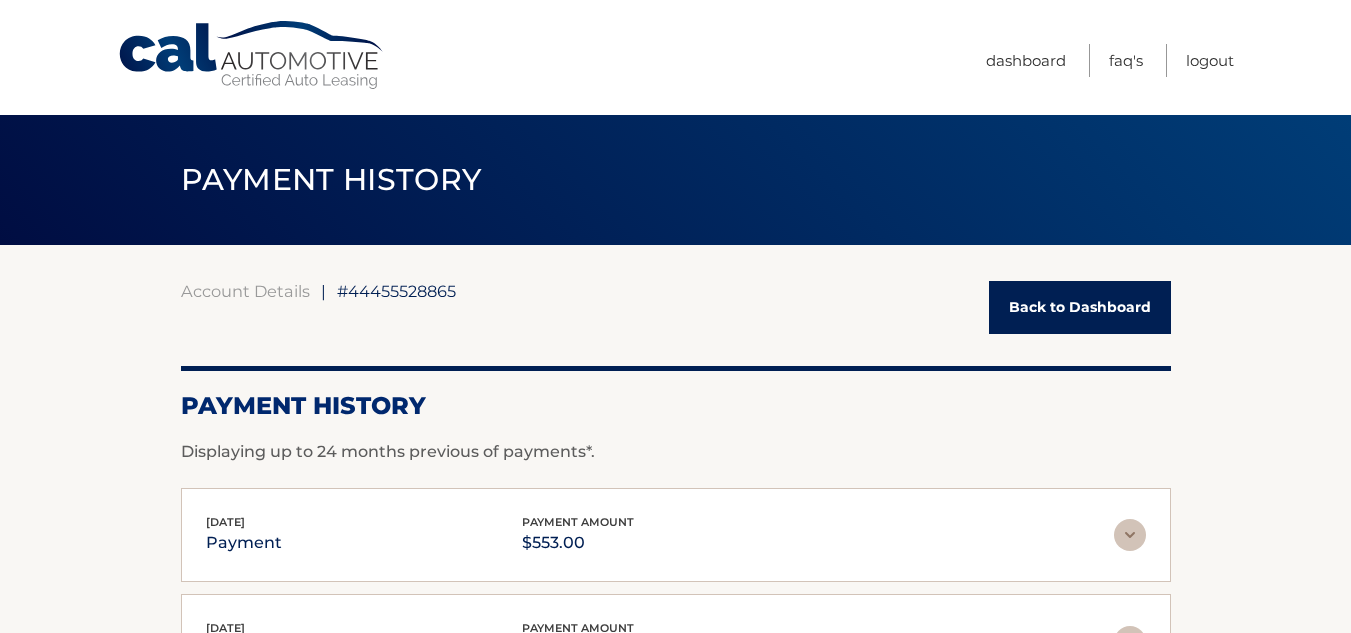 click on "Back to Dashboard" at bounding box center (1080, 307) 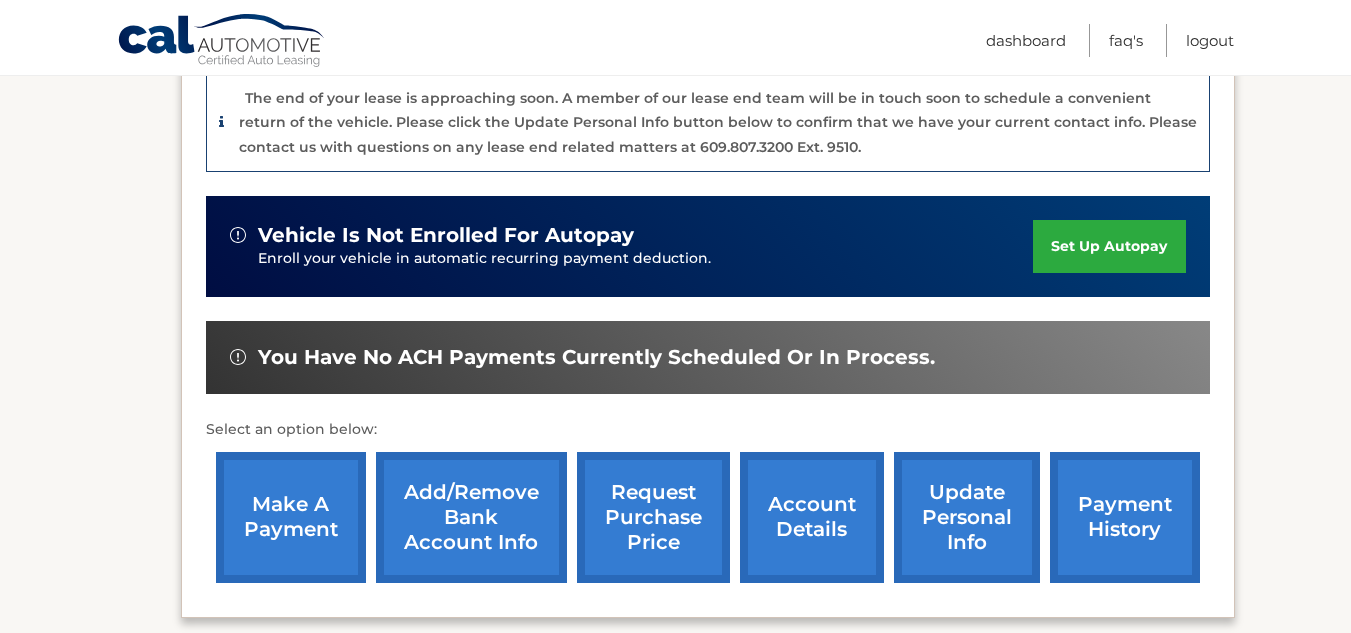 scroll, scrollTop: 703, scrollLeft: 0, axis: vertical 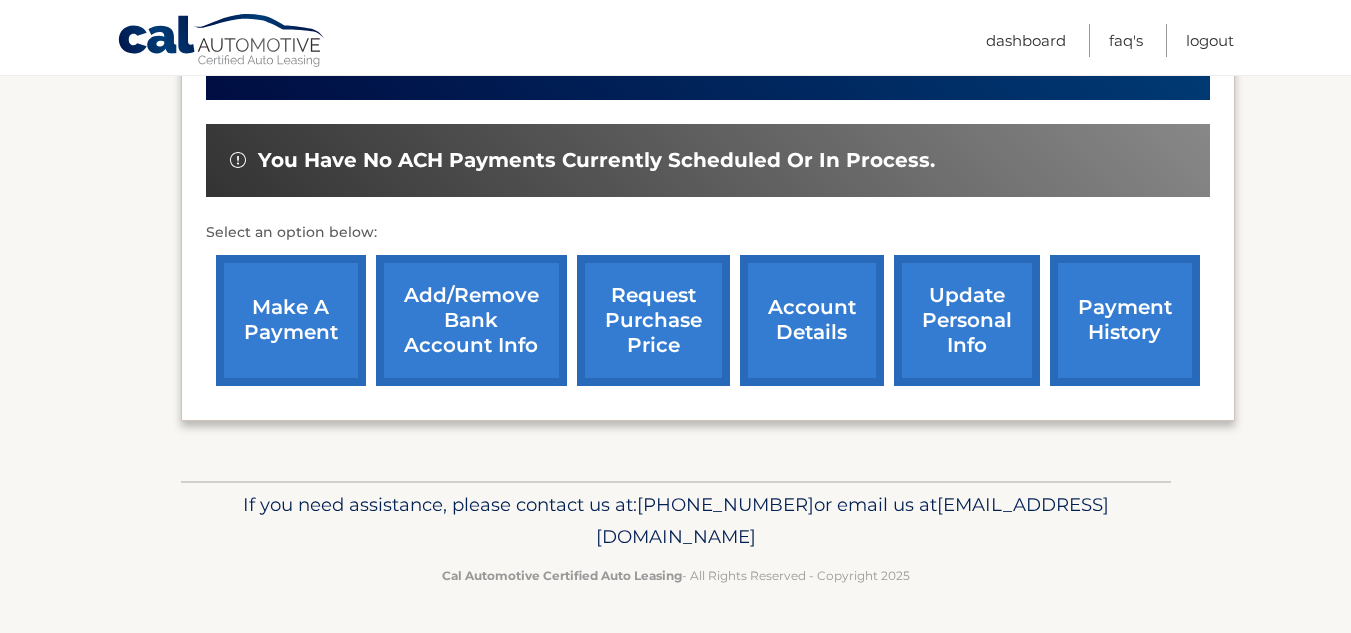 click on "account details" at bounding box center (812, 320) 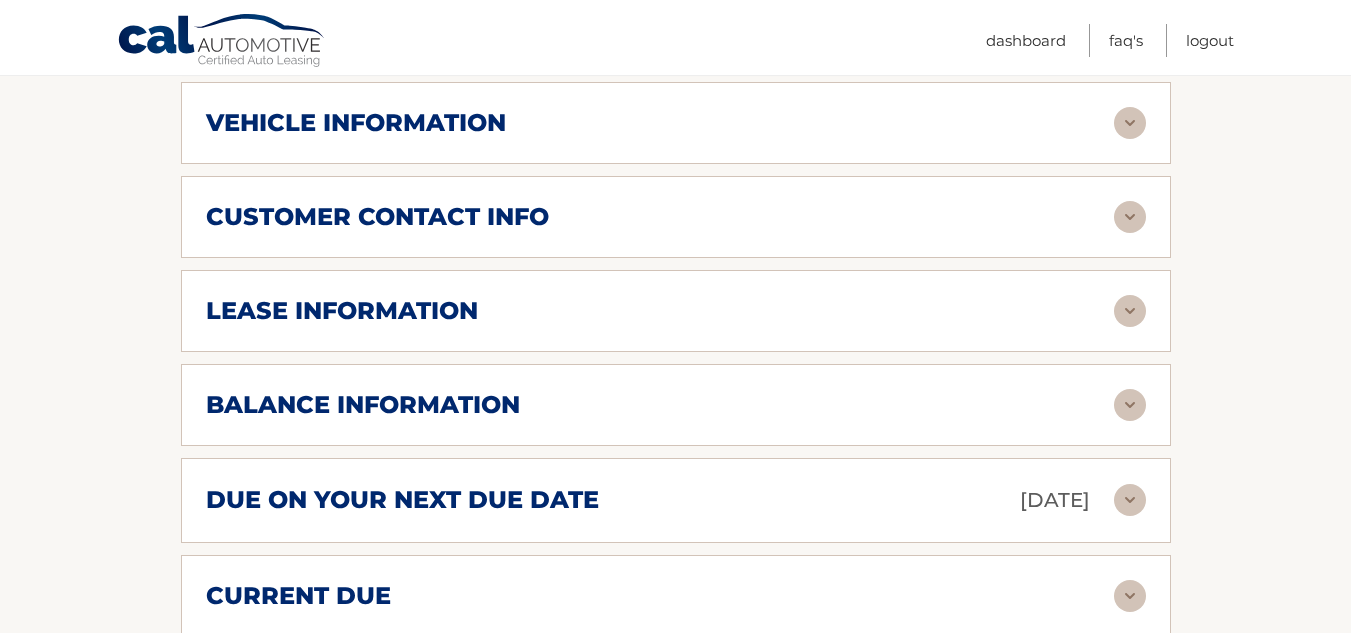 scroll, scrollTop: 966, scrollLeft: 0, axis: vertical 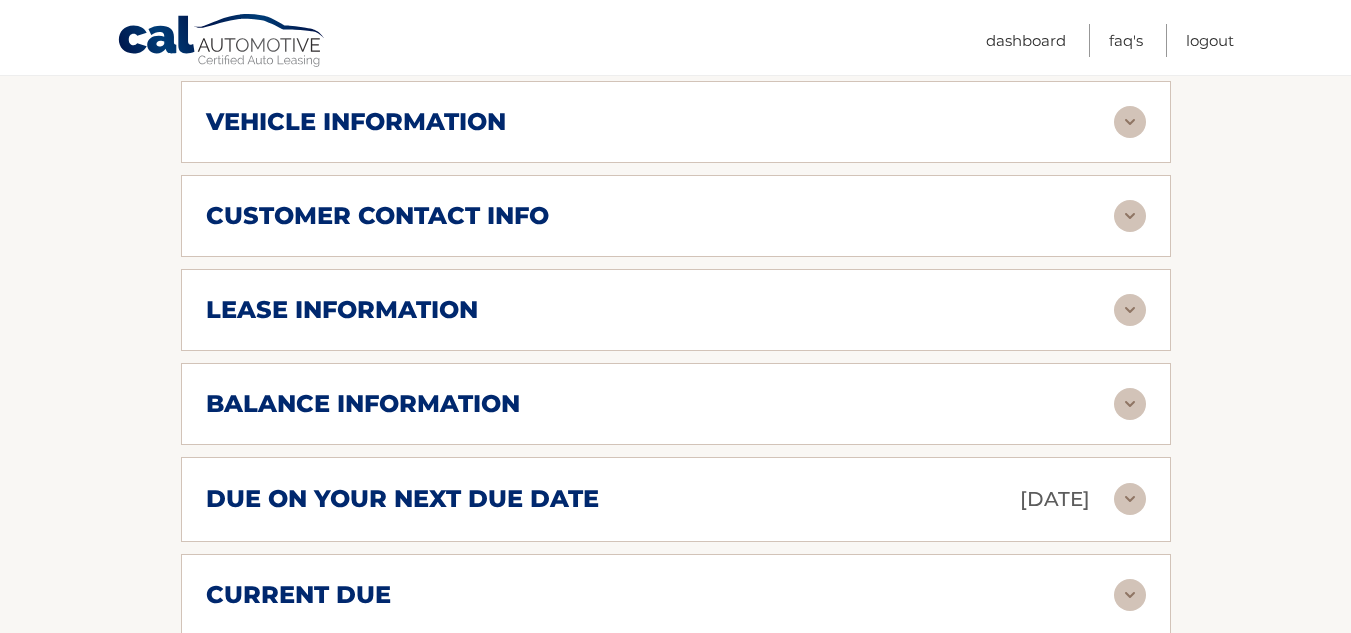 click on "lease information" at bounding box center [660, 310] 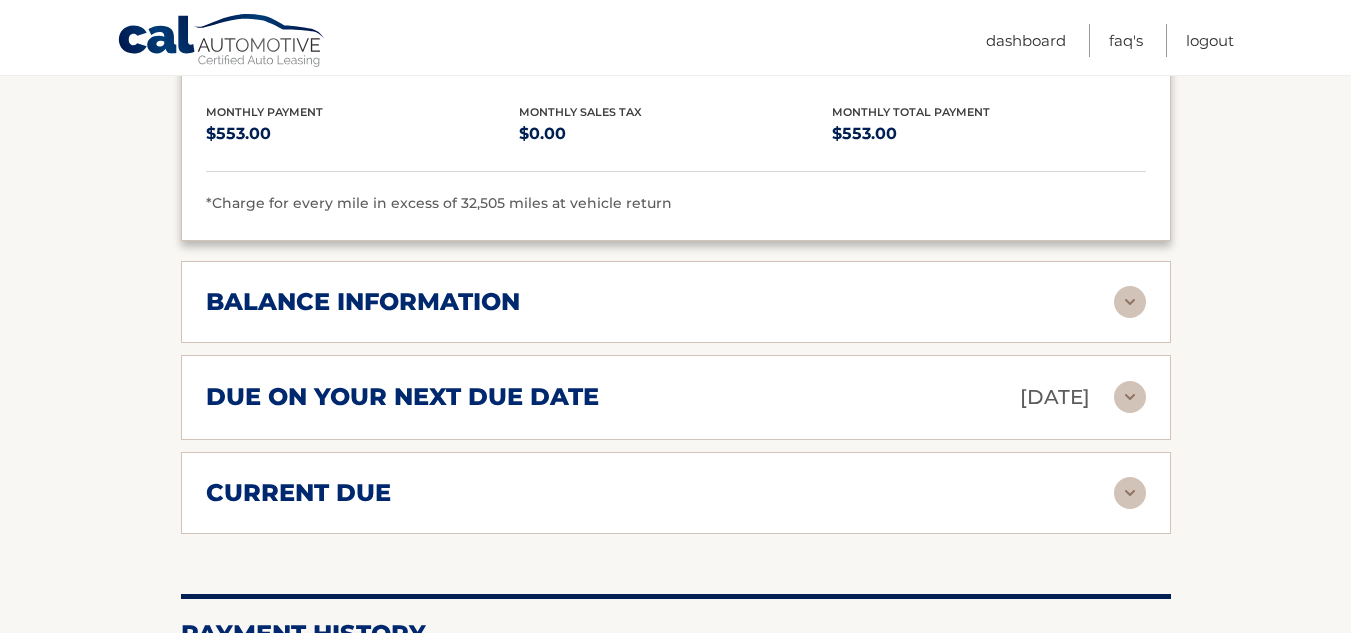 scroll, scrollTop: 1487, scrollLeft: 0, axis: vertical 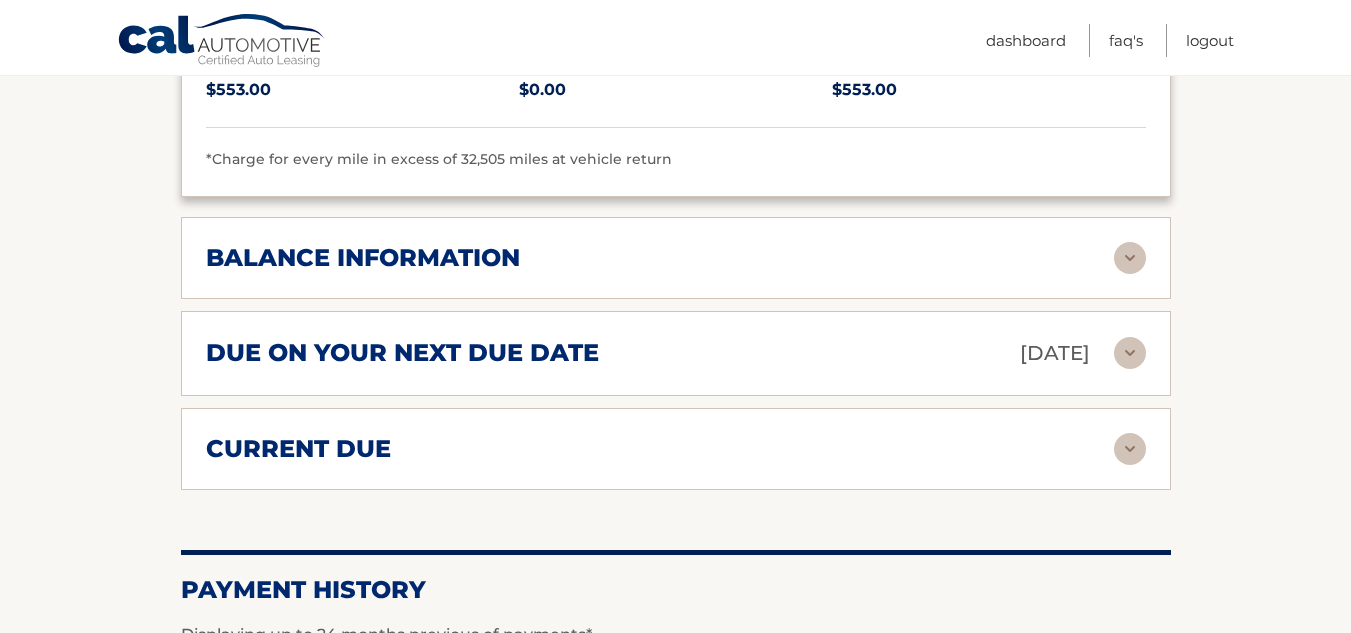 click on "balance information" at bounding box center (660, 258) 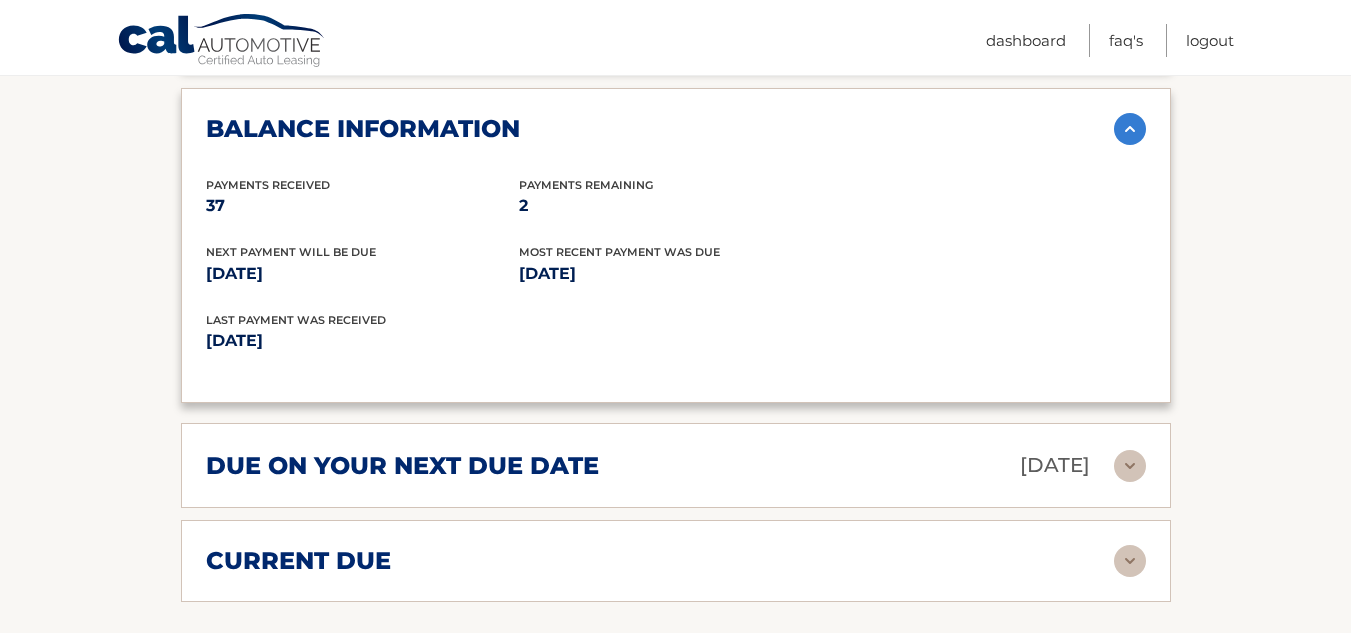 scroll, scrollTop: 1615, scrollLeft: 0, axis: vertical 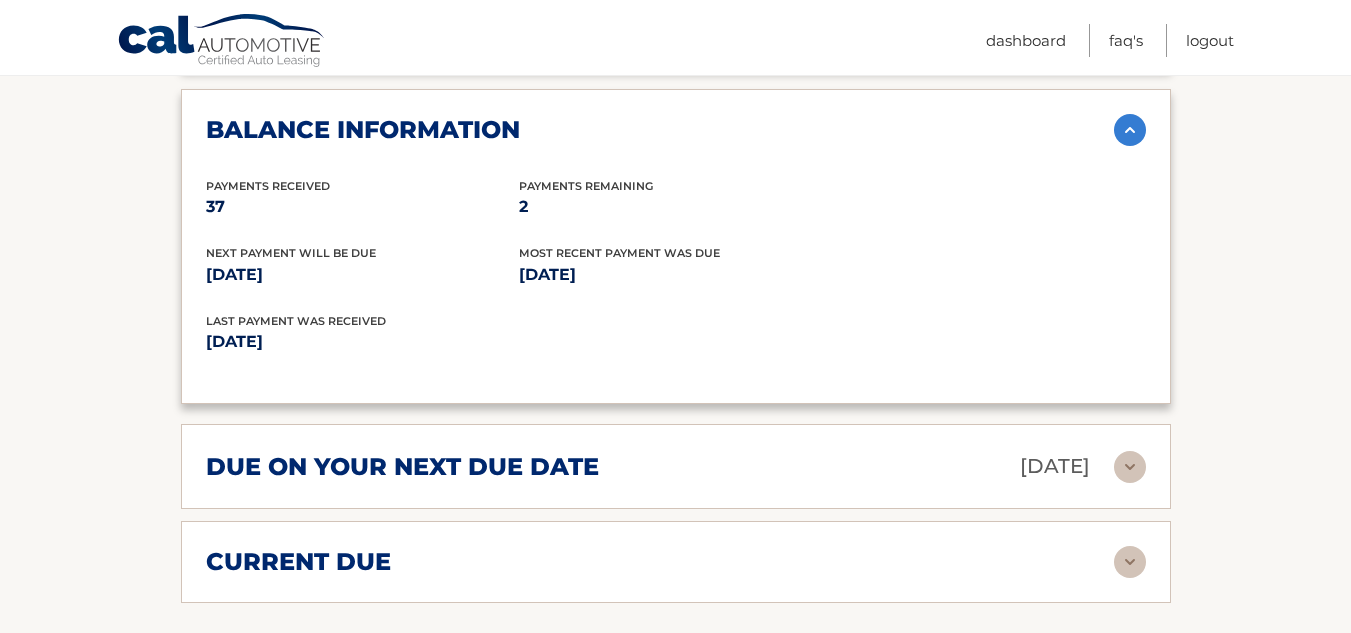 click on "due on your next due date
[DATE]" at bounding box center (660, 466) 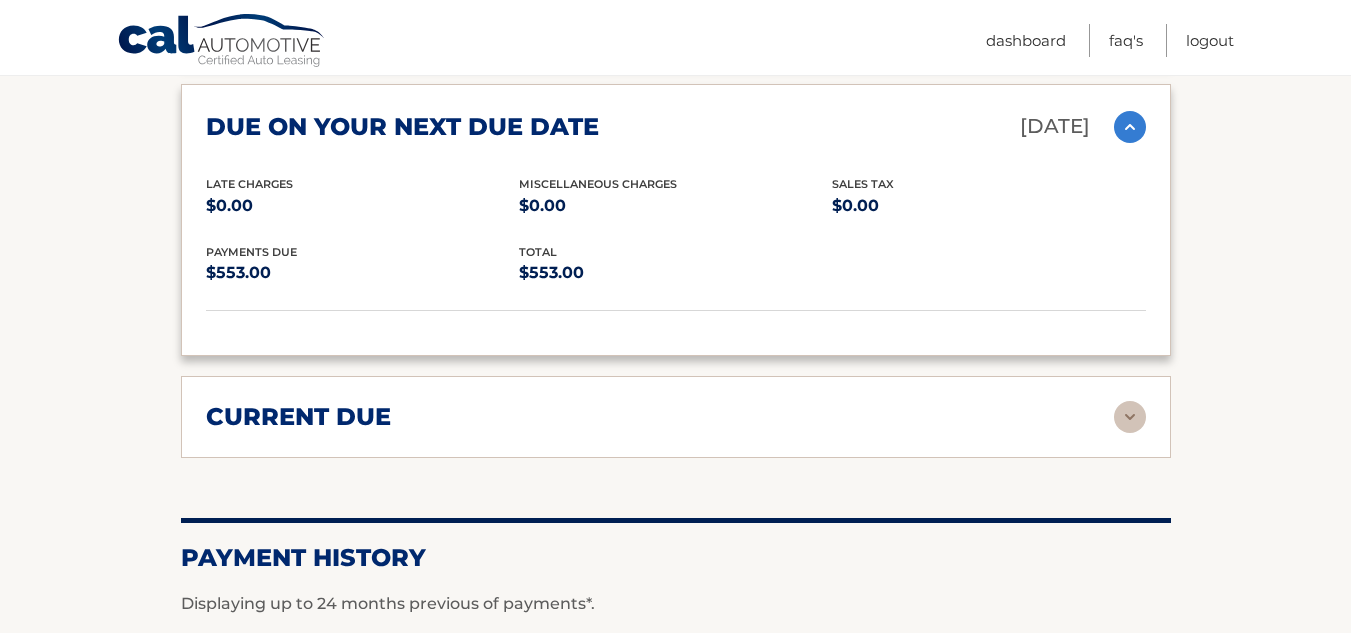 scroll, scrollTop: 1956, scrollLeft: 0, axis: vertical 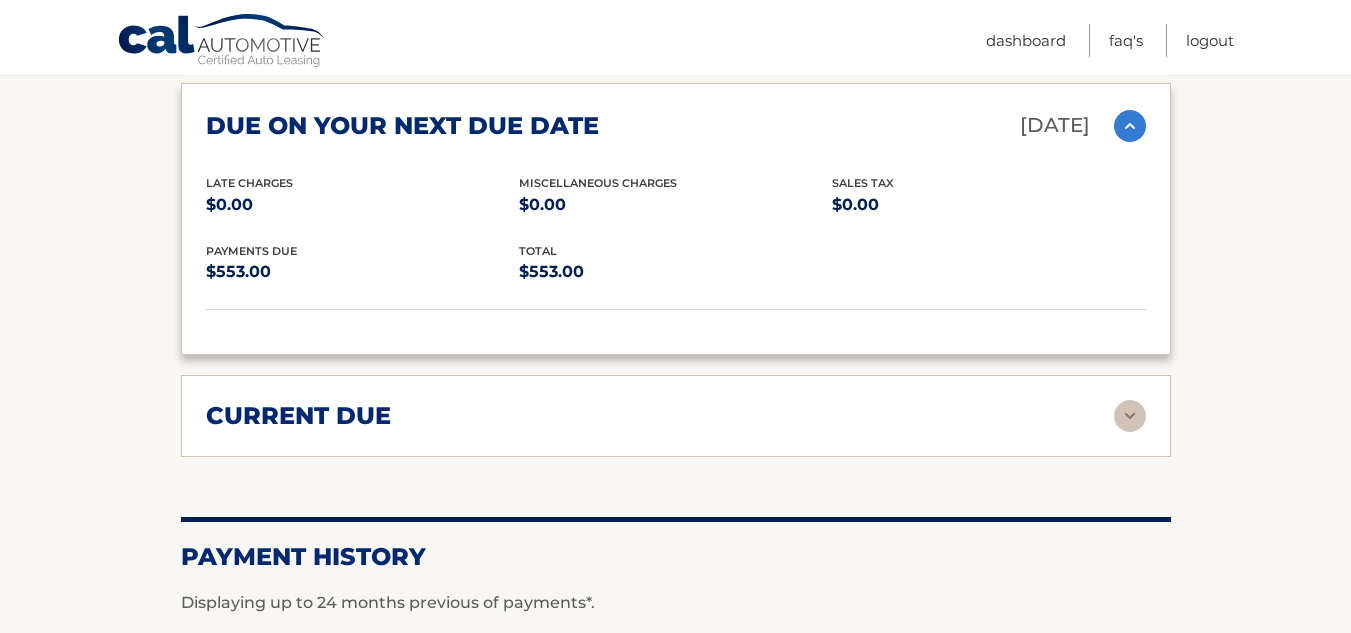 click on "current due" at bounding box center (660, 416) 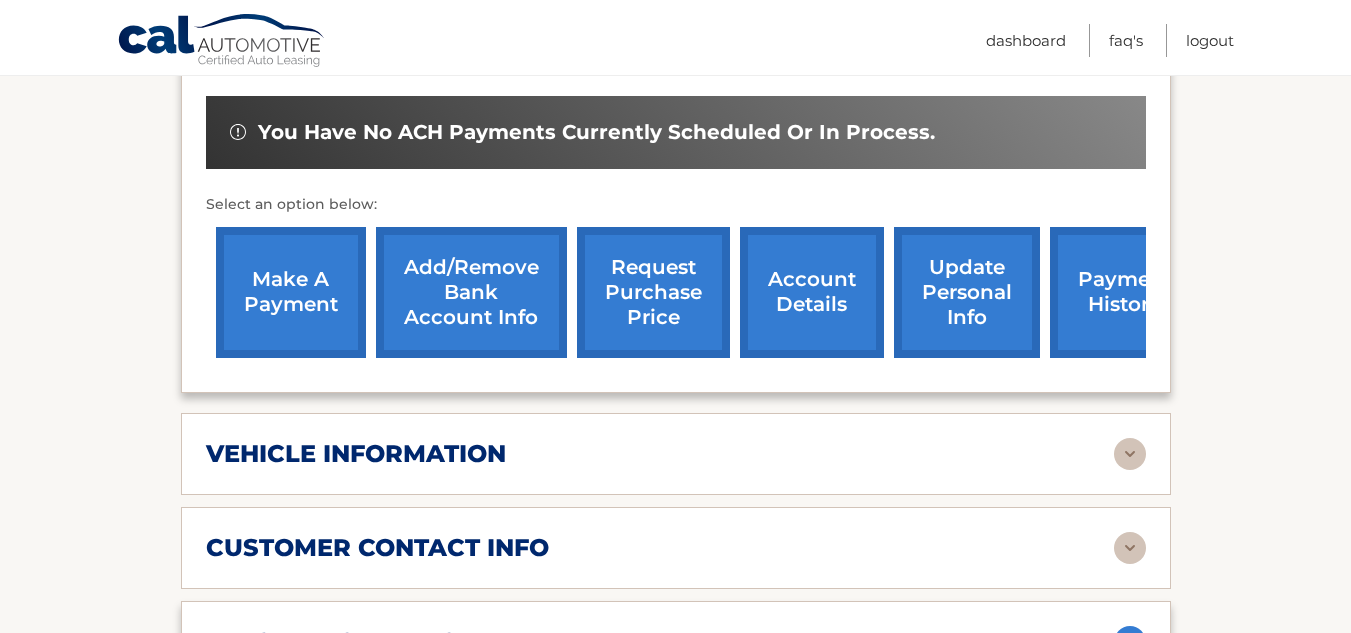 scroll, scrollTop: 635, scrollLeft: 0, axis: vertical 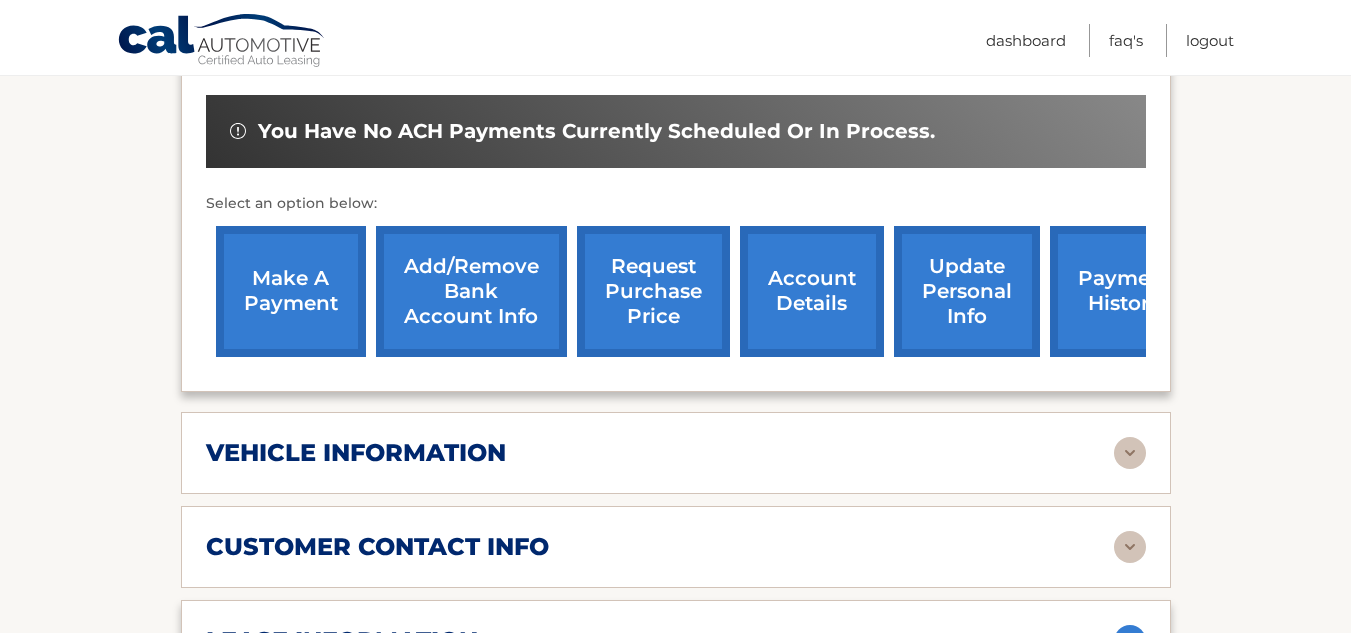click on "account details" at bounding box center (812, 291) 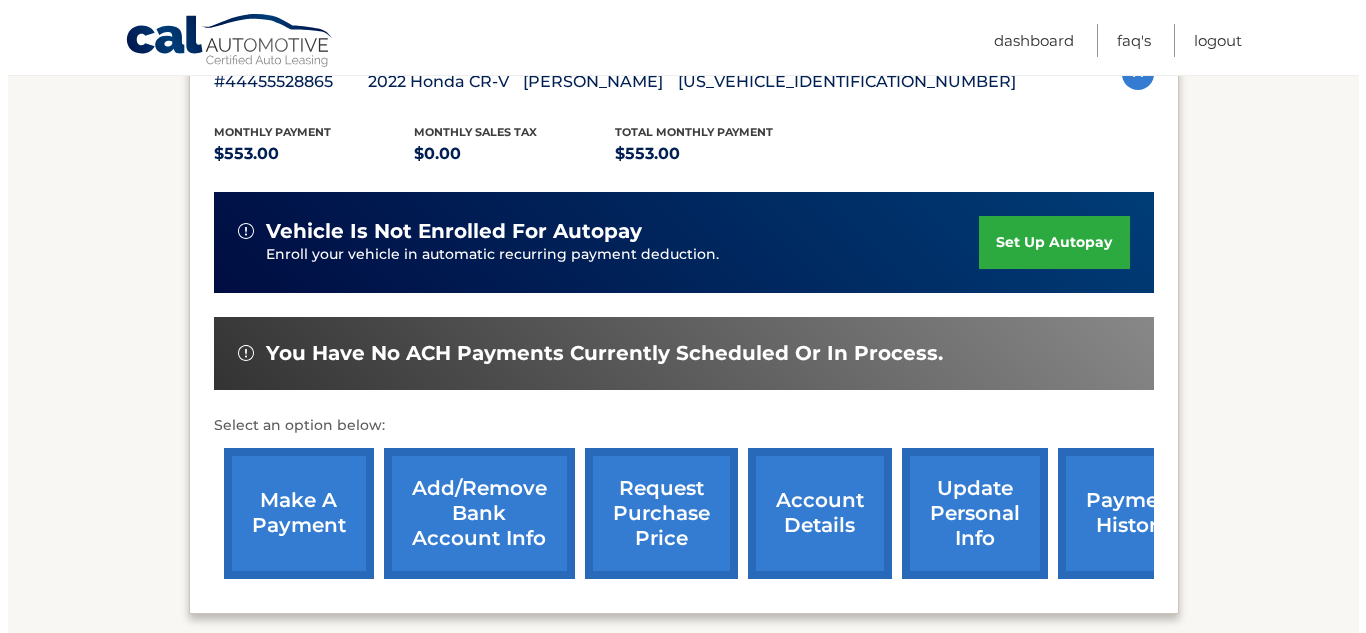 scroll, scrollTop: 414, scrollLeft: 0, axis: vertical 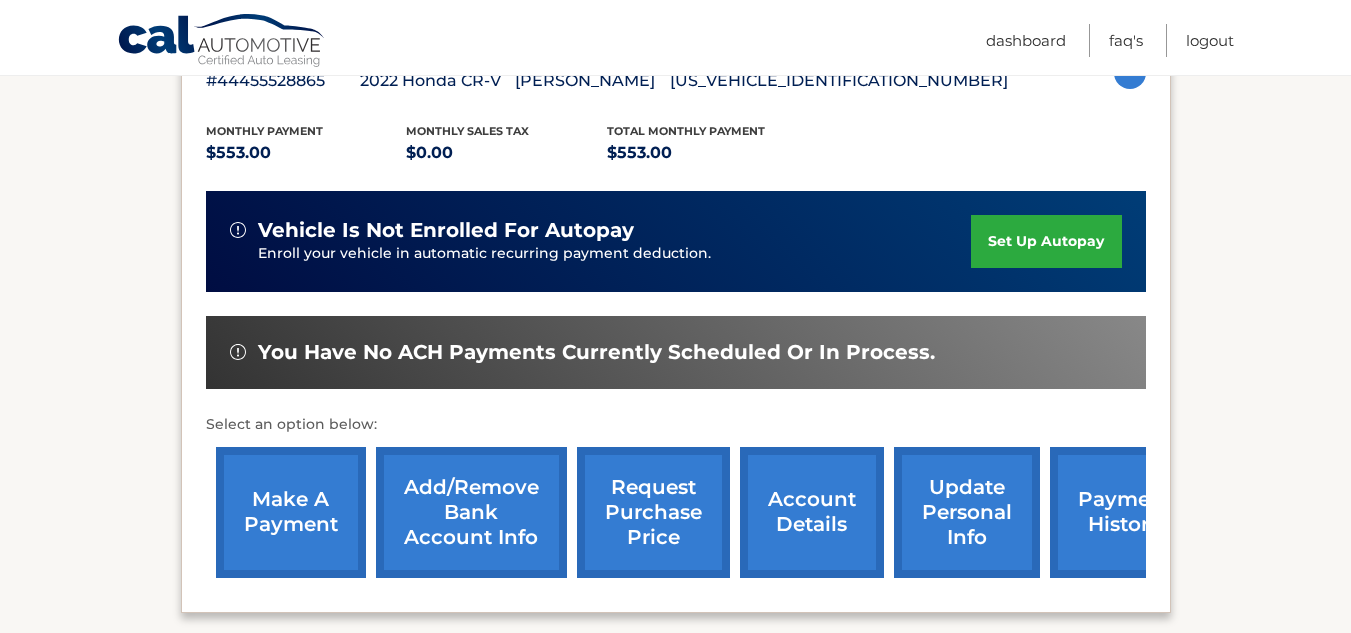 click on "request purchase price" at bounding box center (653, 512) 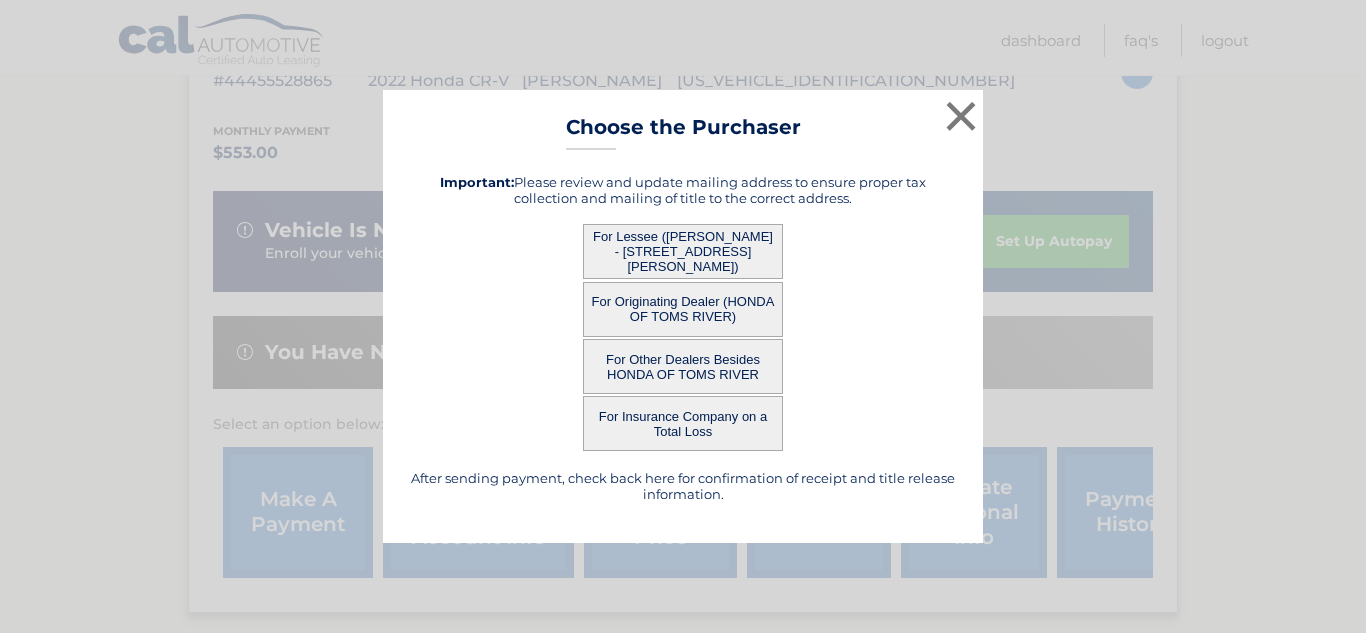 click on "For Other Dealers Besides HONDA OF TOMS RIVER" at bounding box center [683, 366] 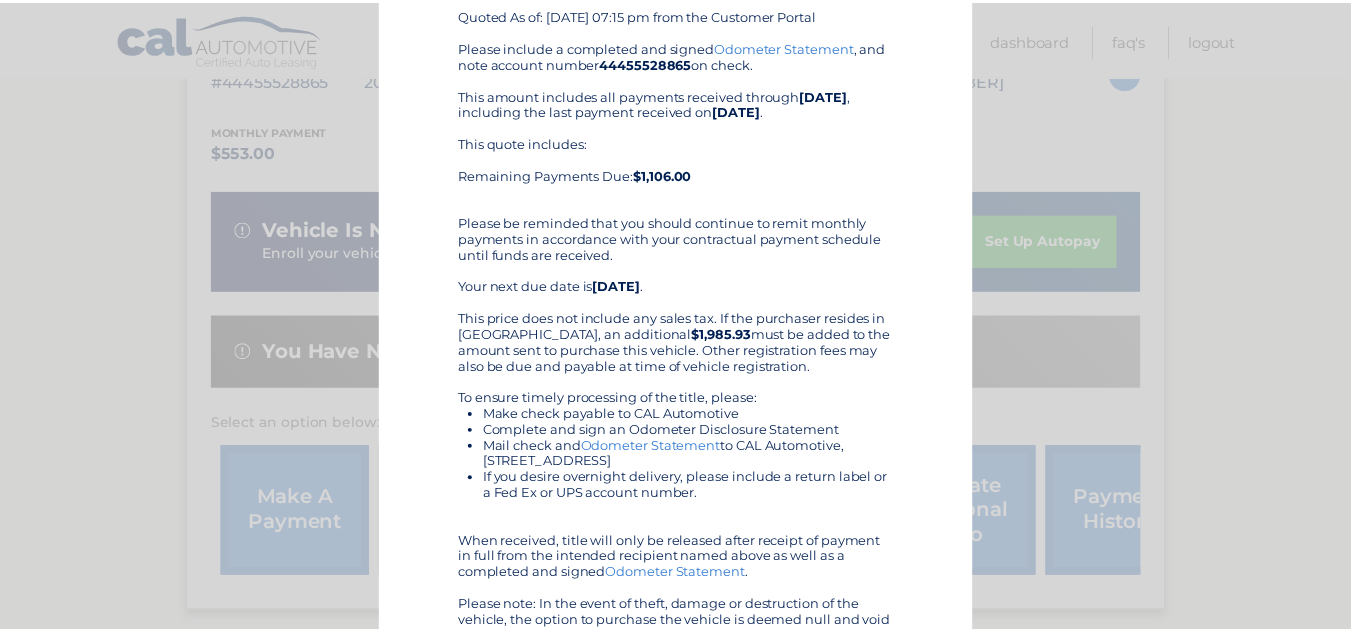 scroll, scrollTop: 0, scrollLeft: 0, axis: both 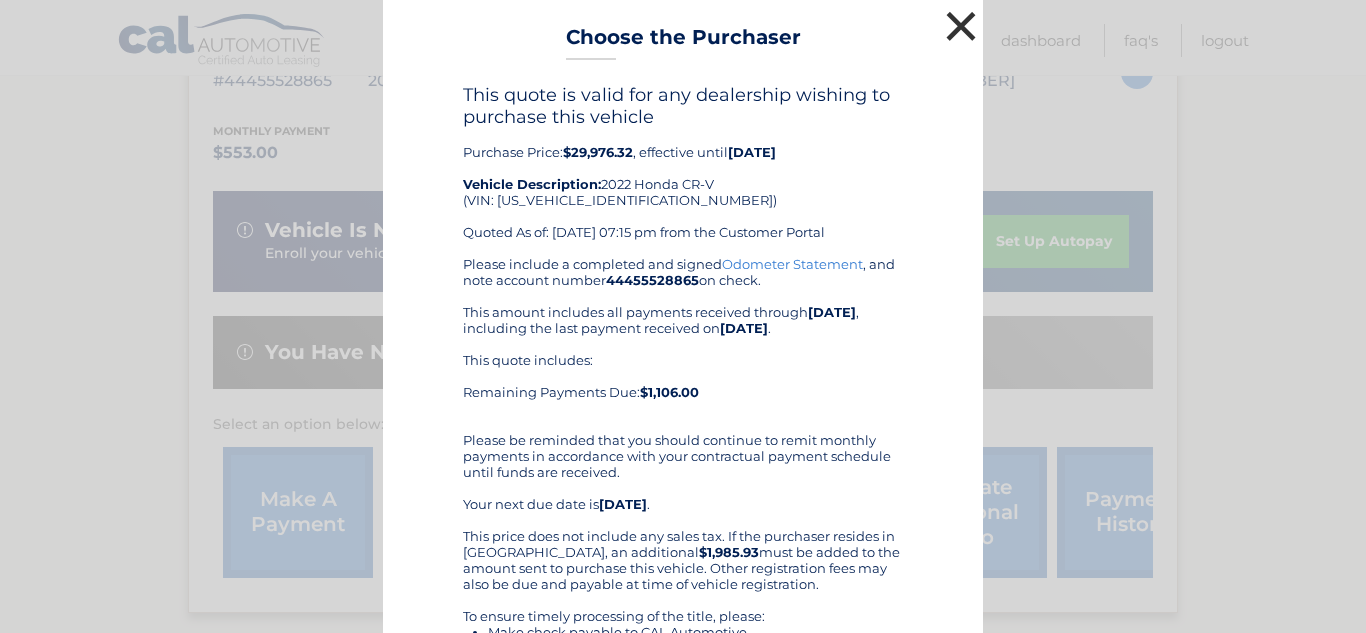 click on "×" at bounding box center [961, 26] 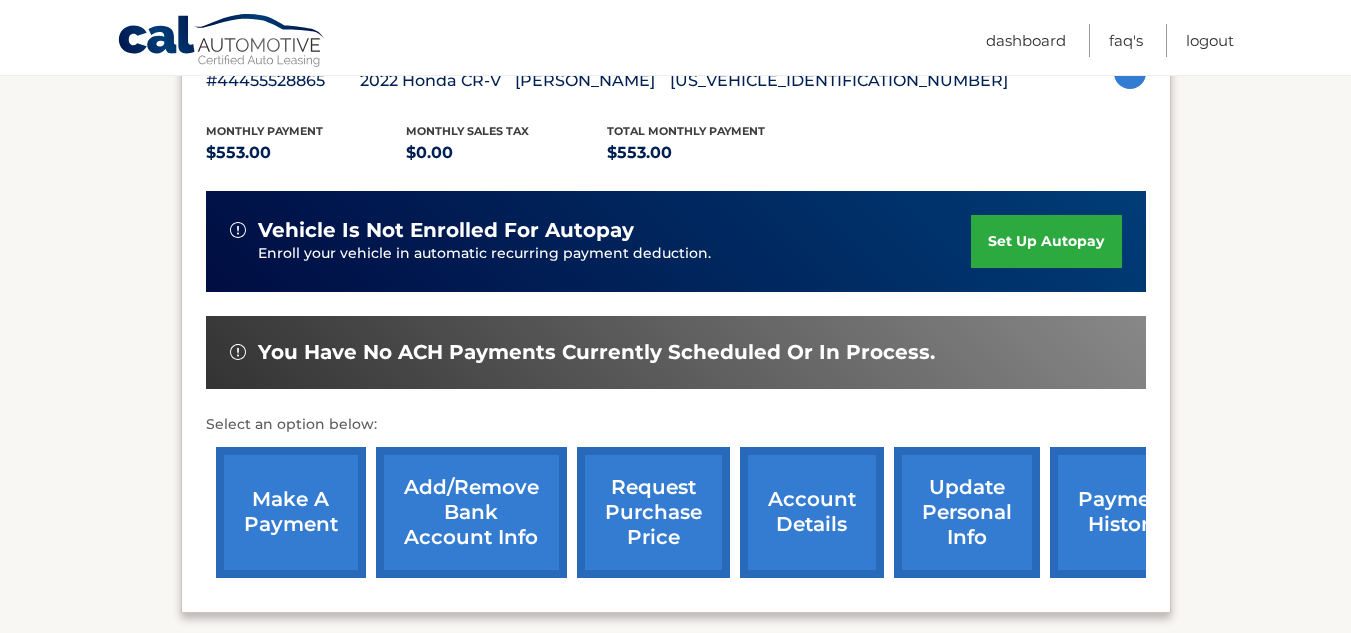 click on "account details" at bounding box center [812, 512] 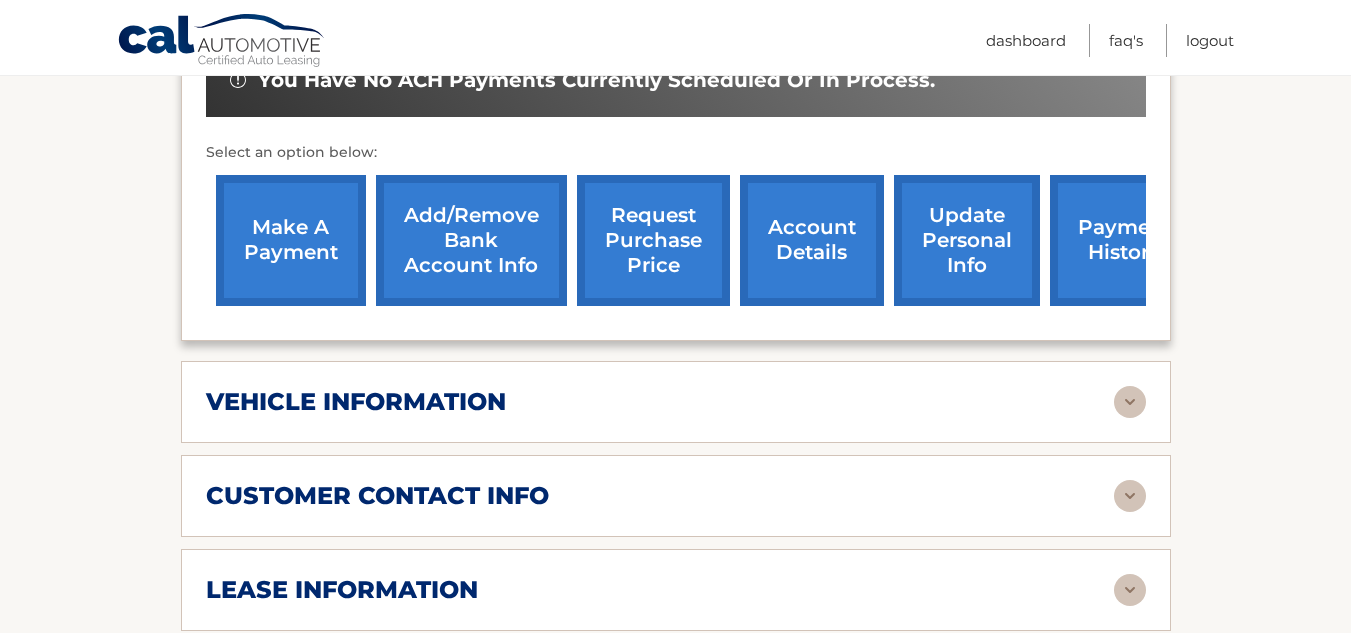 scroll, scrollTop: 691, scrollLeft: 0, axis: vertical 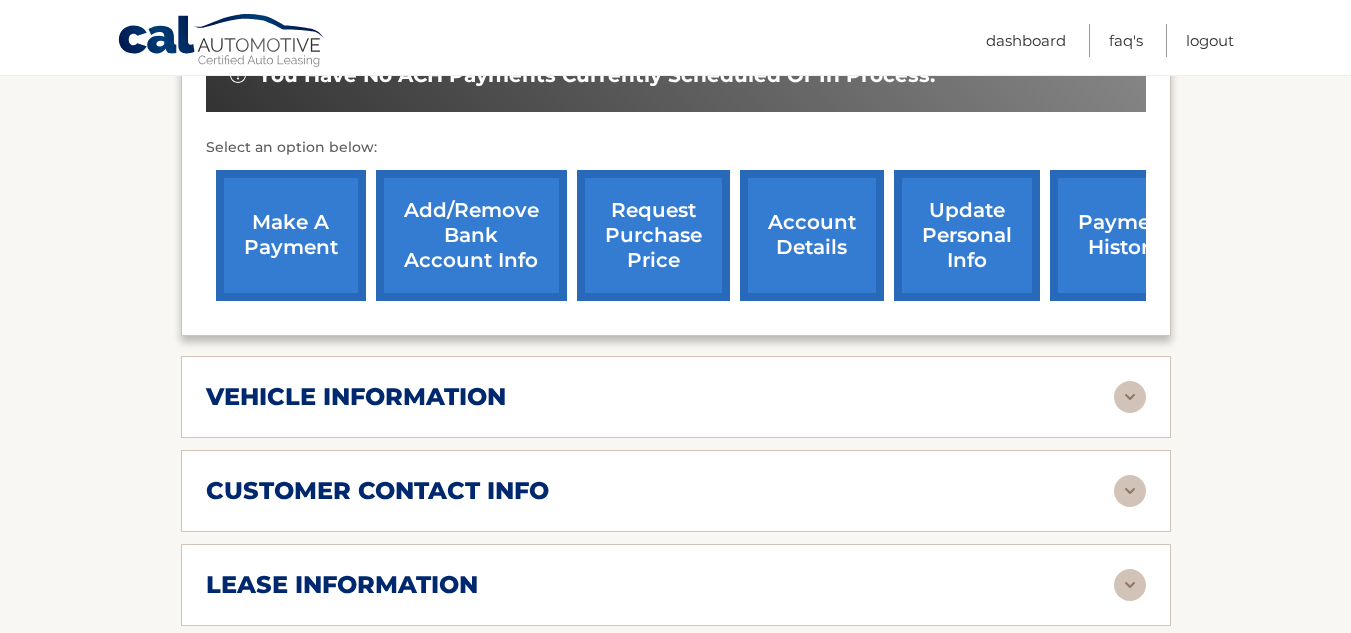 click on "request purchase price" at bounding box center (653, 235) 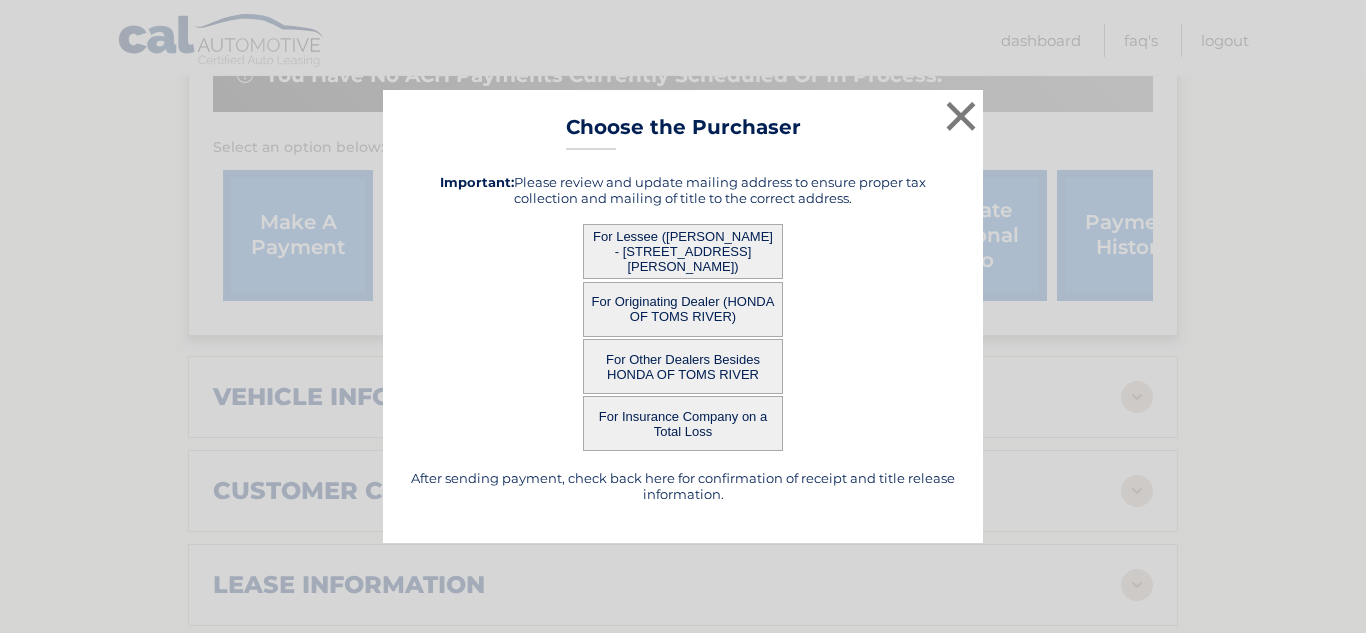 click on "For Lessee ([PERSON_NAME] - [STREET_ADDRESS][PERSON_NAME])" at bounding box center (683, 251) 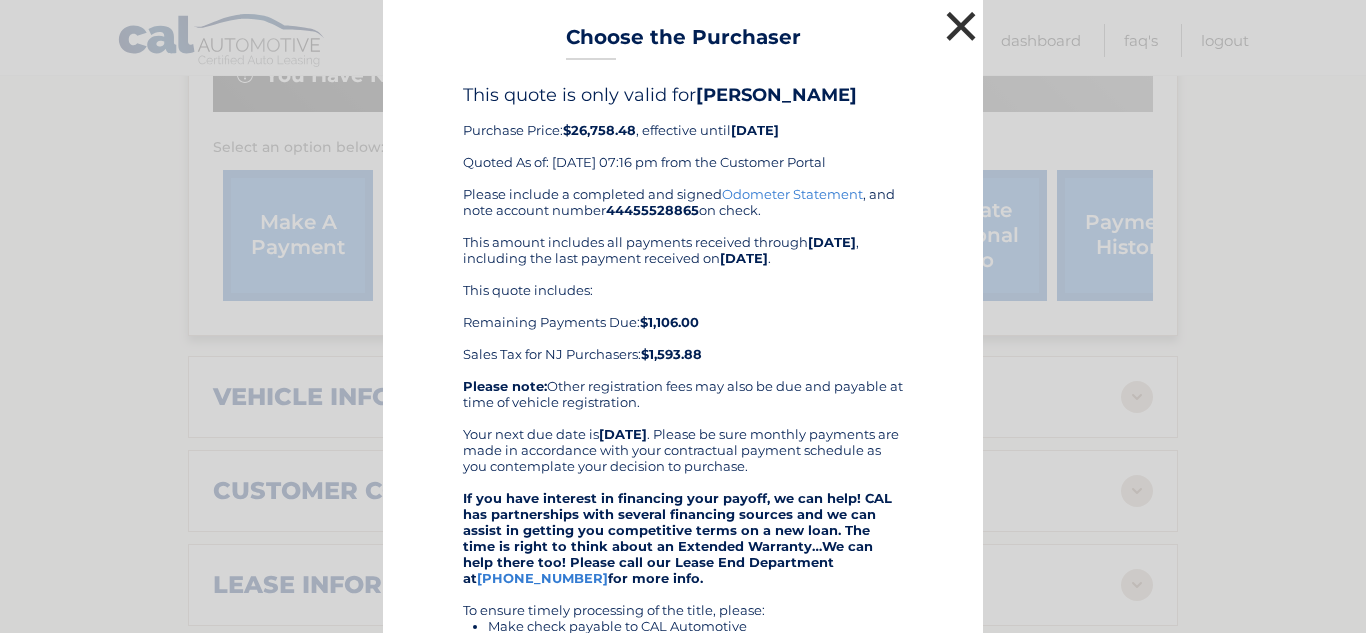 click on "×" at bounding box center [961, 26] 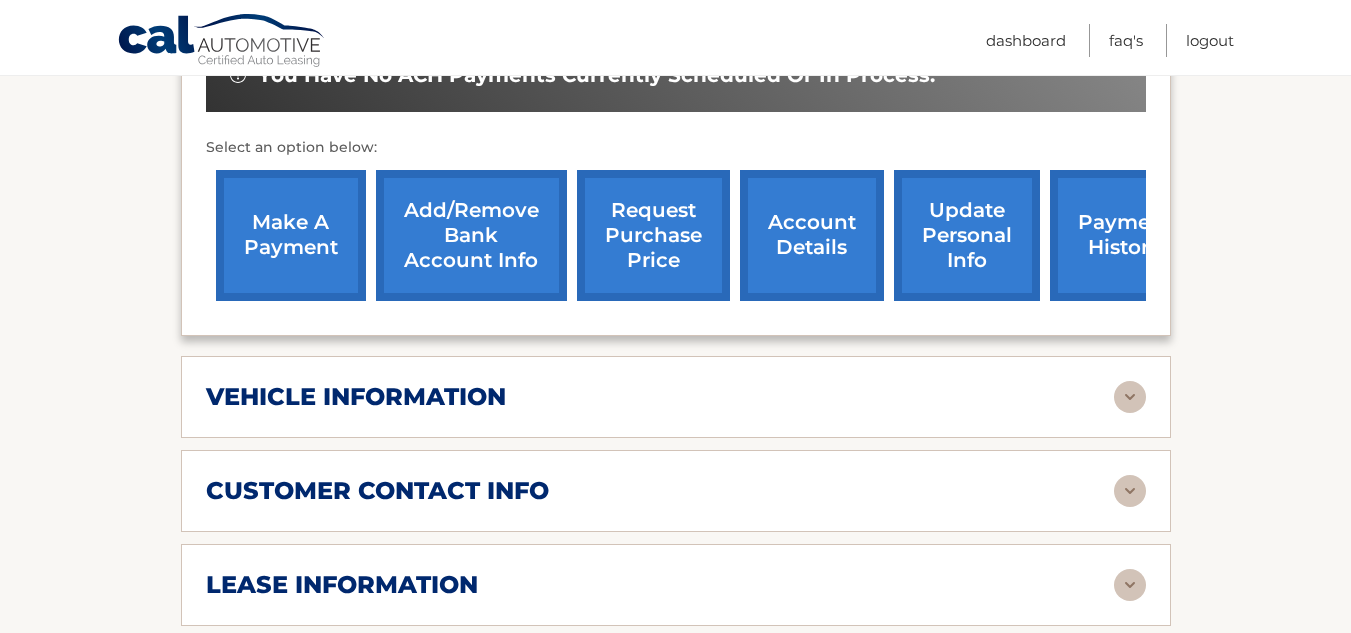click on "request purchase price" at bounding box center (653, 235) 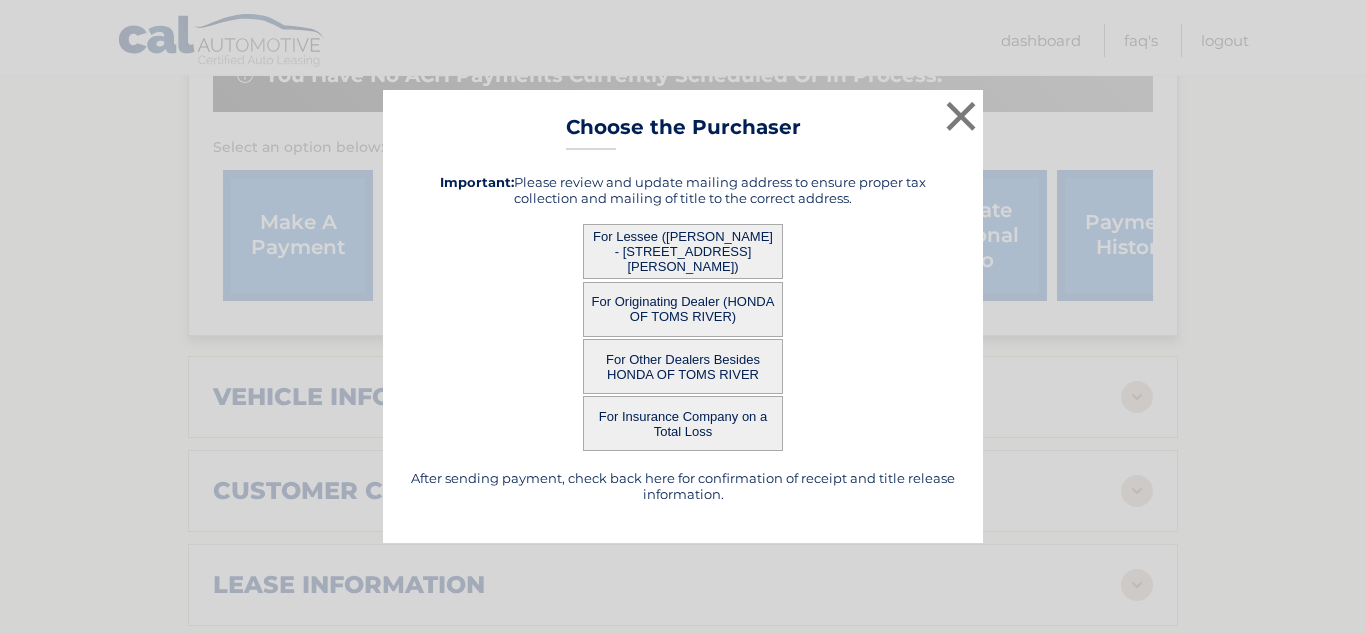 click on "For Originating Dealer (HONDA OF TOMS RIVER)" at bounding box center (683, 309) 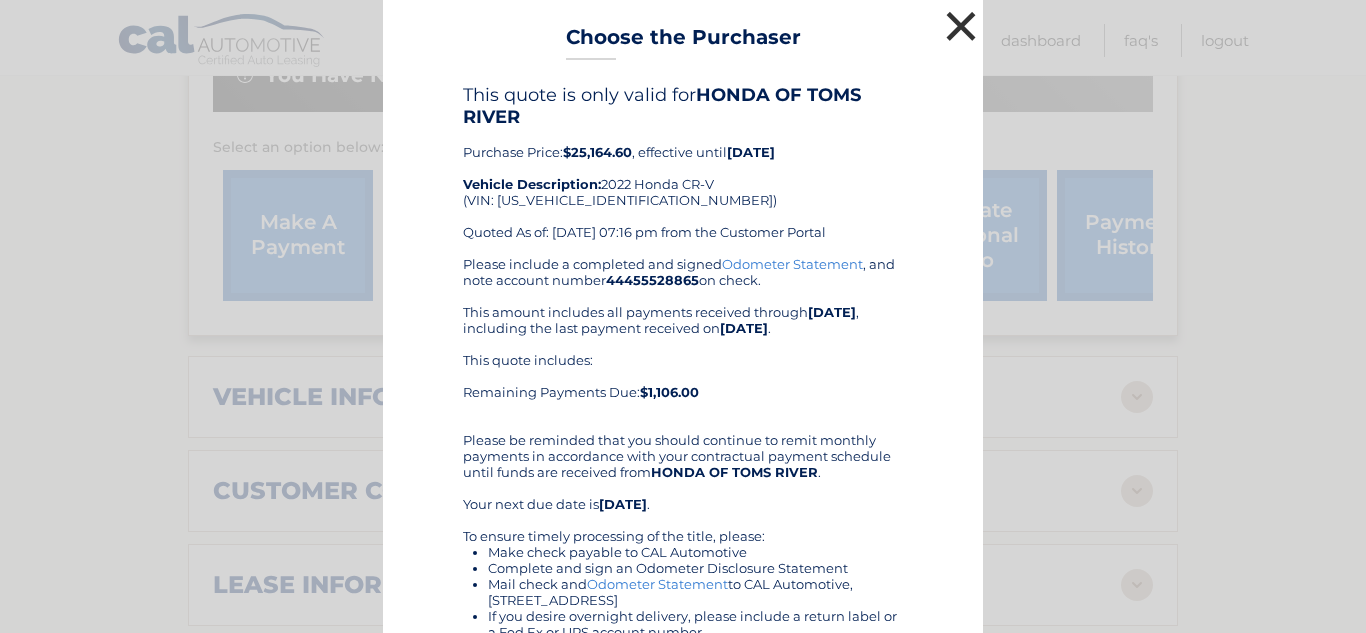 click on "×" at bounding box center [961, 26] 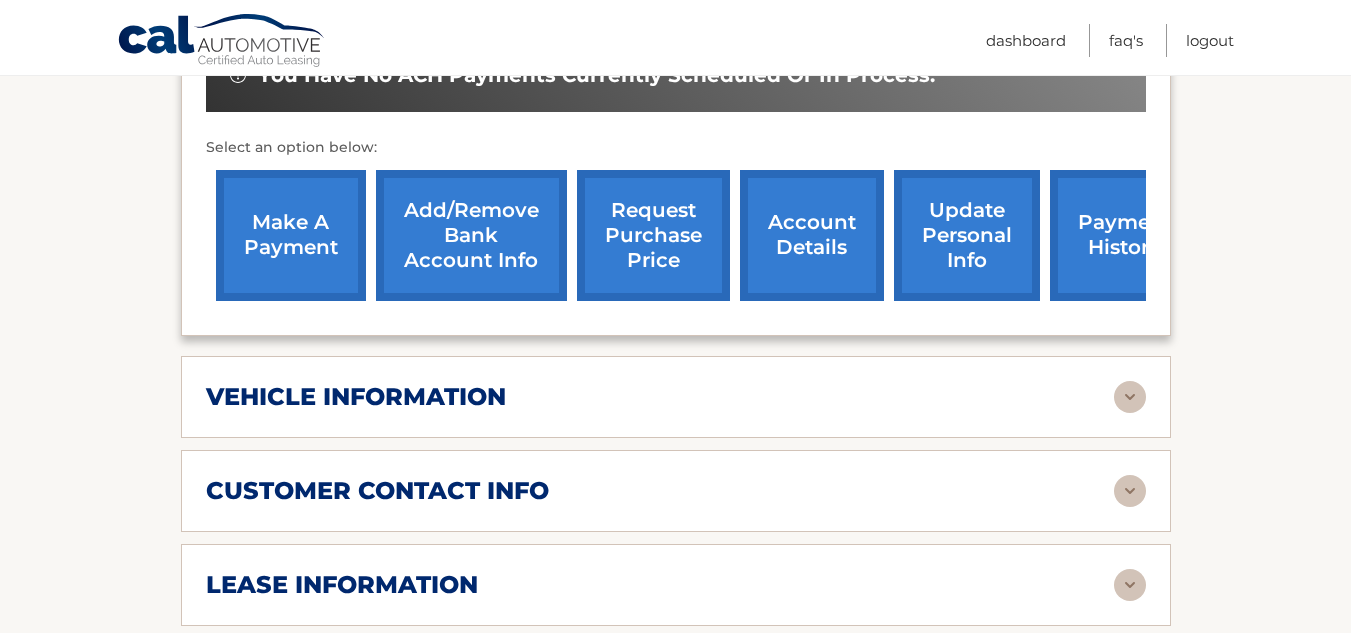 scroll, scrollTop: 0, scrollLeft: 0, axis: both 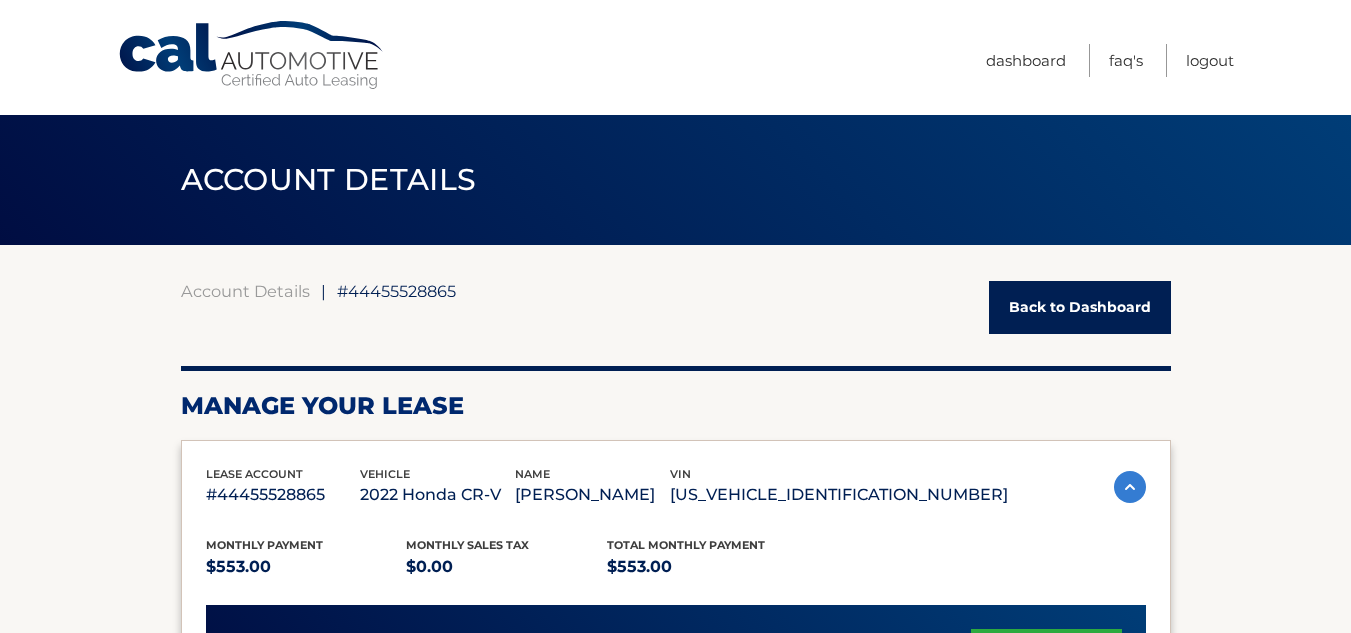 click on "Back to Dashboard" at bounding box center (1080, 307) 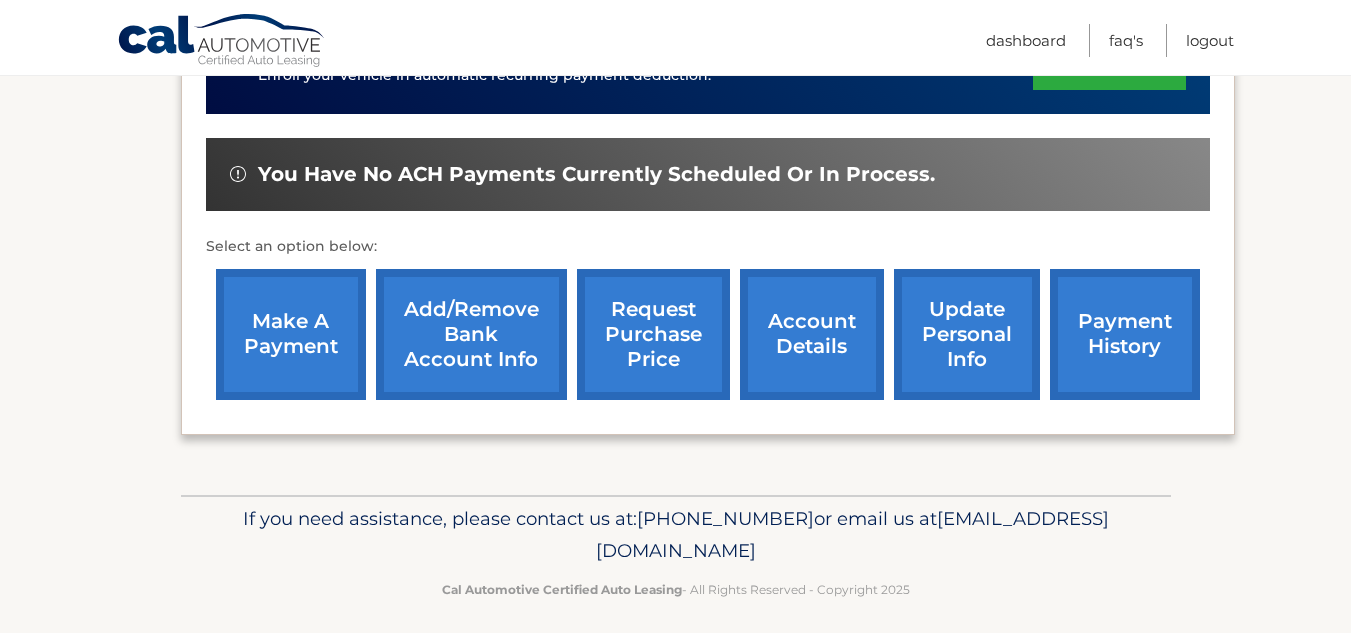 scroll, scrollTop: 703, scrollLeft: 0, axis: vertical 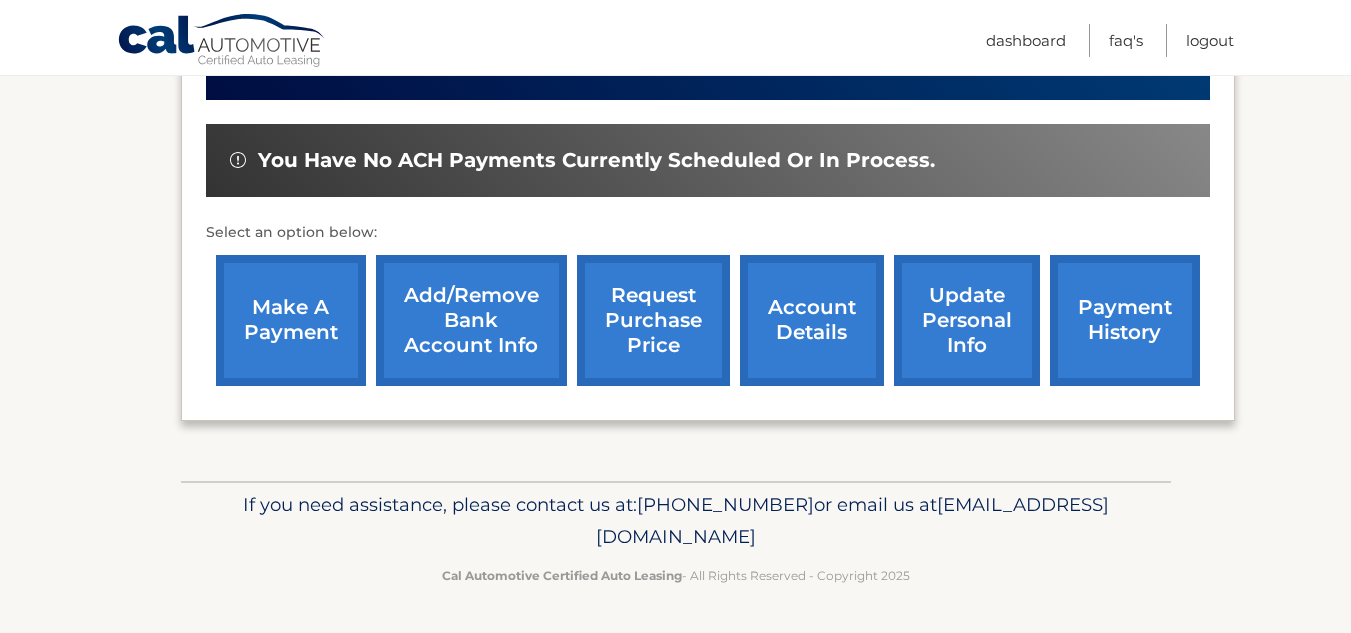 click on "make a payment" at bounding box center (291, 320) 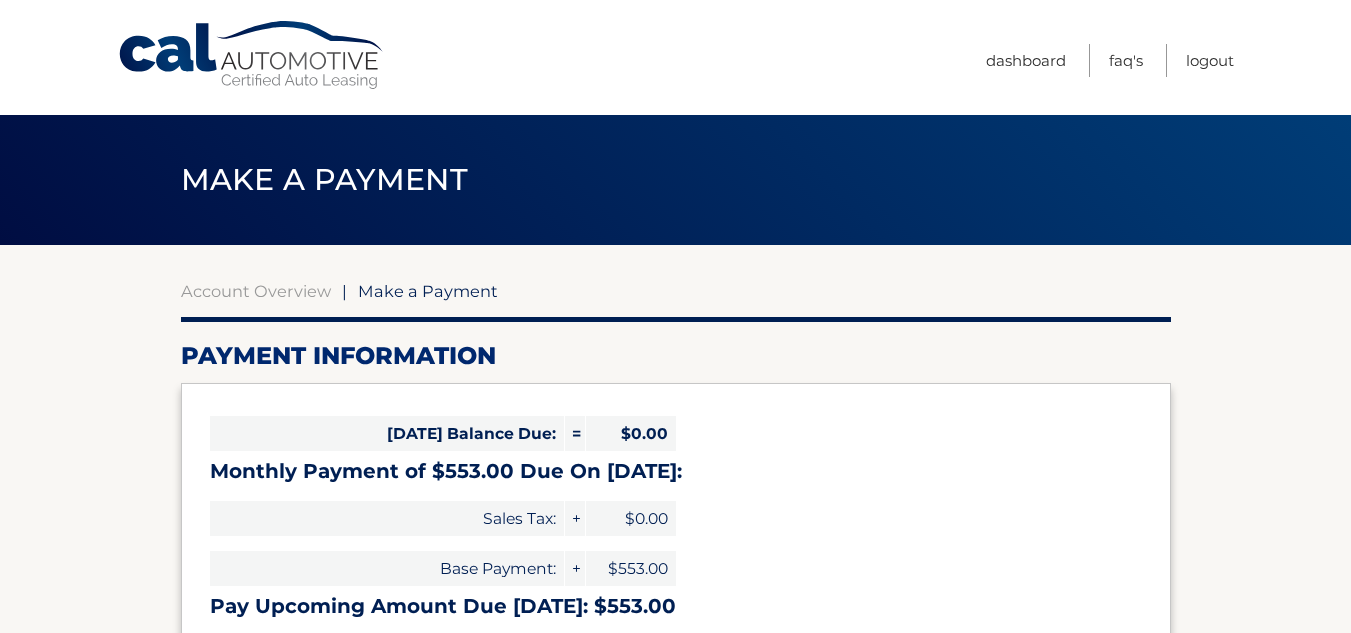 select on "NzA0NTQ3NTUtYTQyOS00NWQ0LTkzZjktODEyMGEwMDRlMDJl" 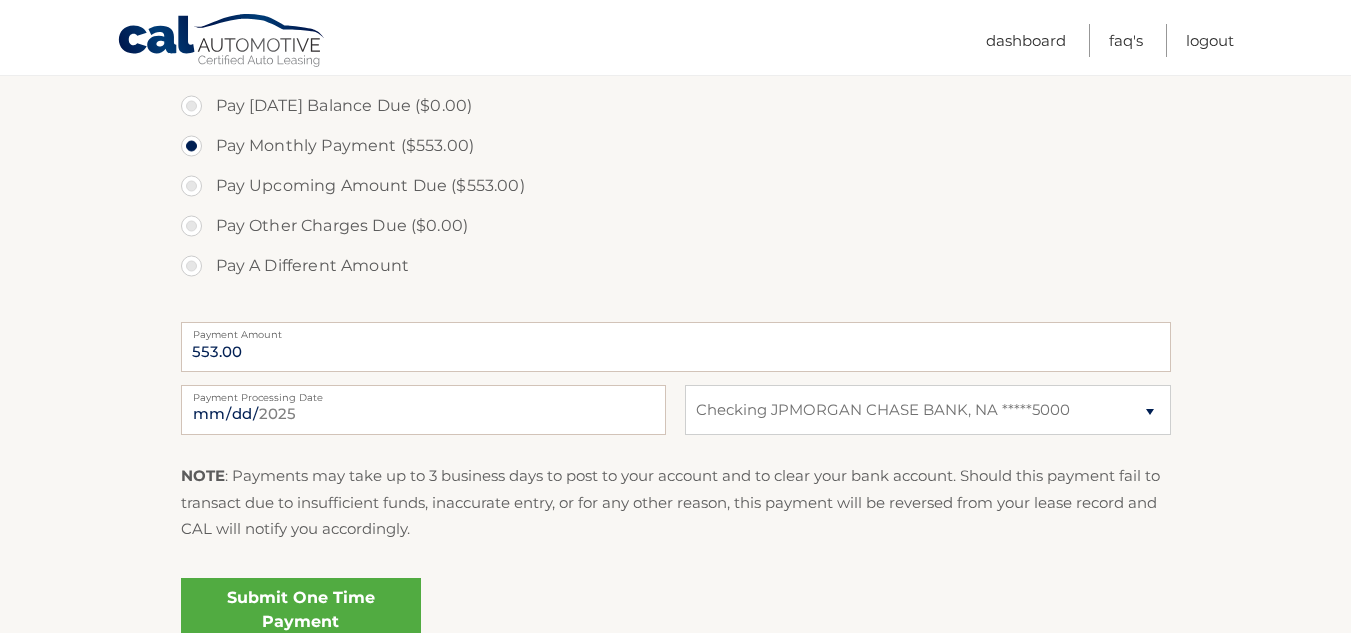 scroll, scrollTop: 796, scrollLeft: 0, axis: vertical 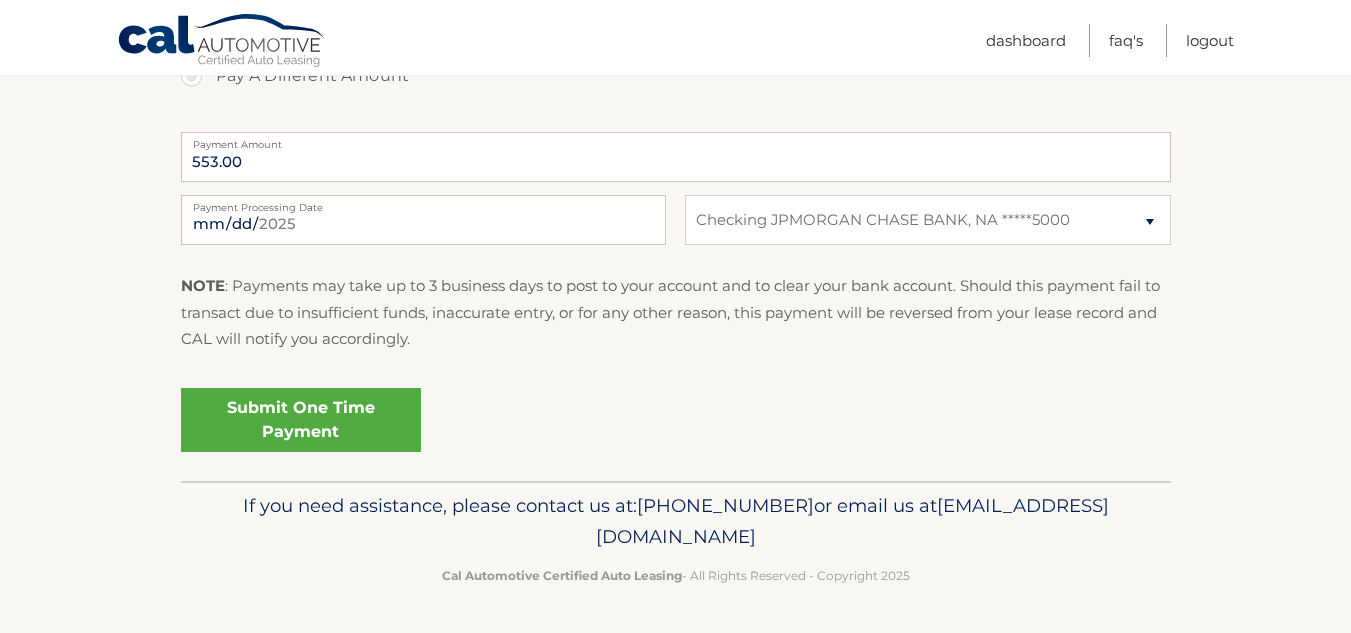 click on "Submit One Time Payment" at bounding box center (301, 420) 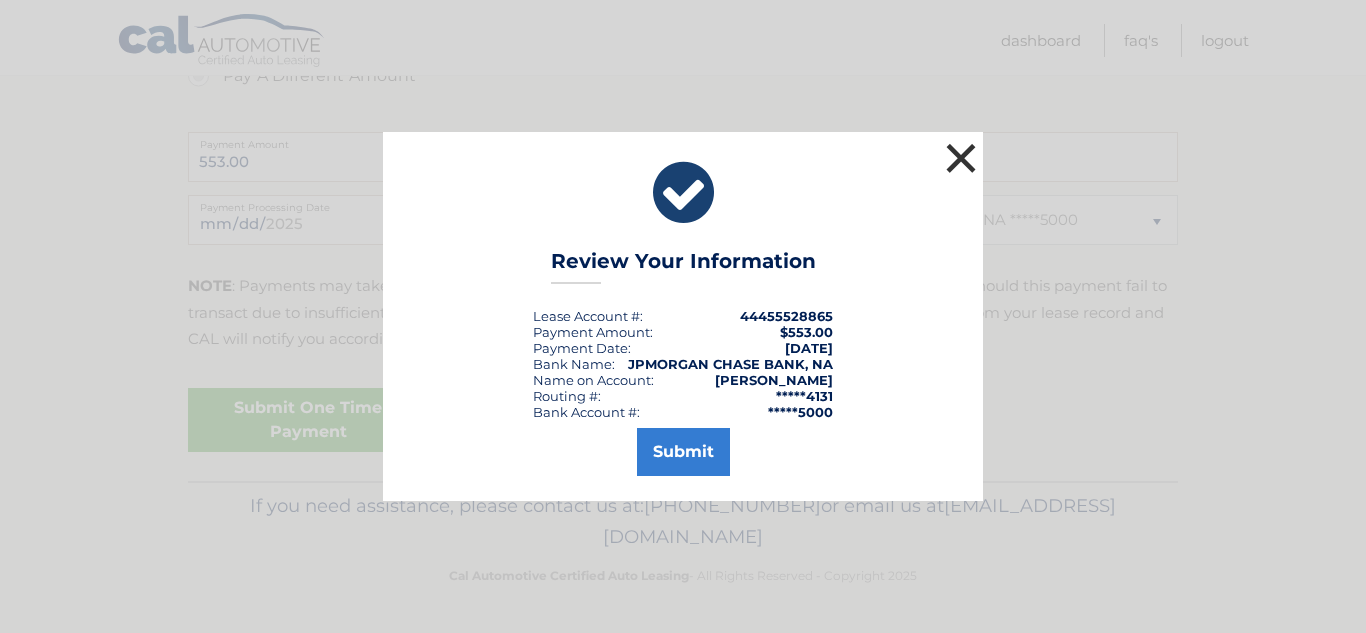 click on "×" at bounding box center [961, 158] 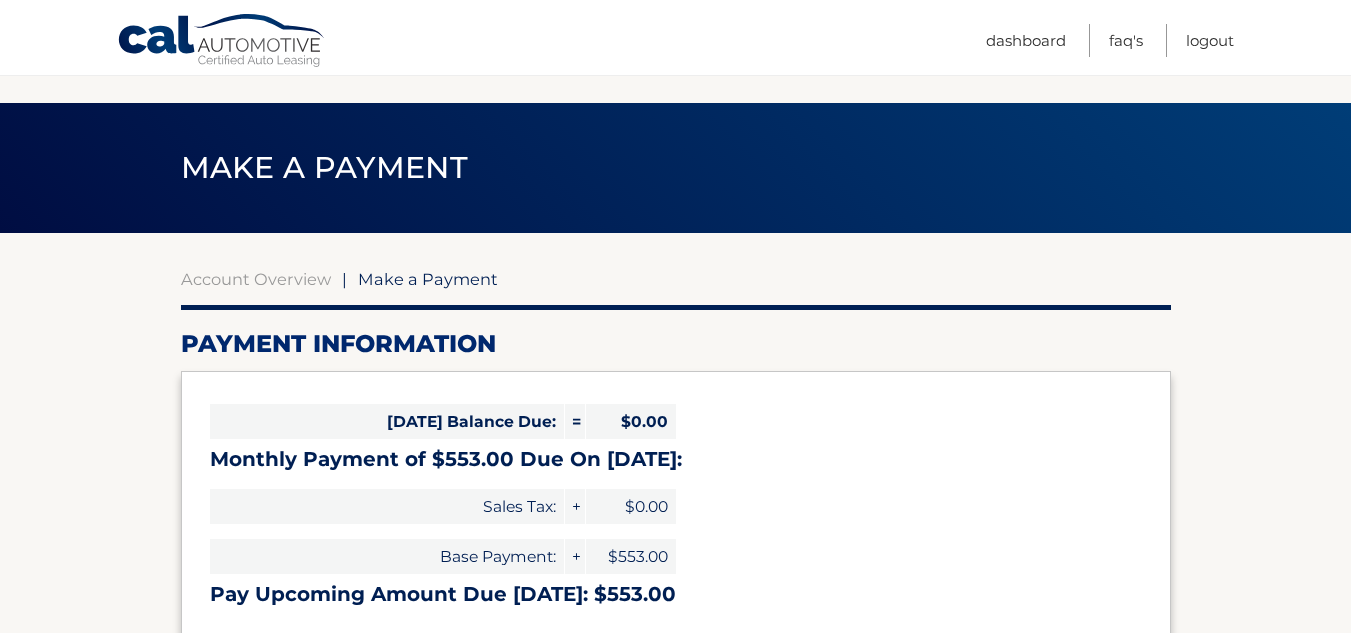 scroll, scrollTop: 0, scrollLeft: 0, axis: both 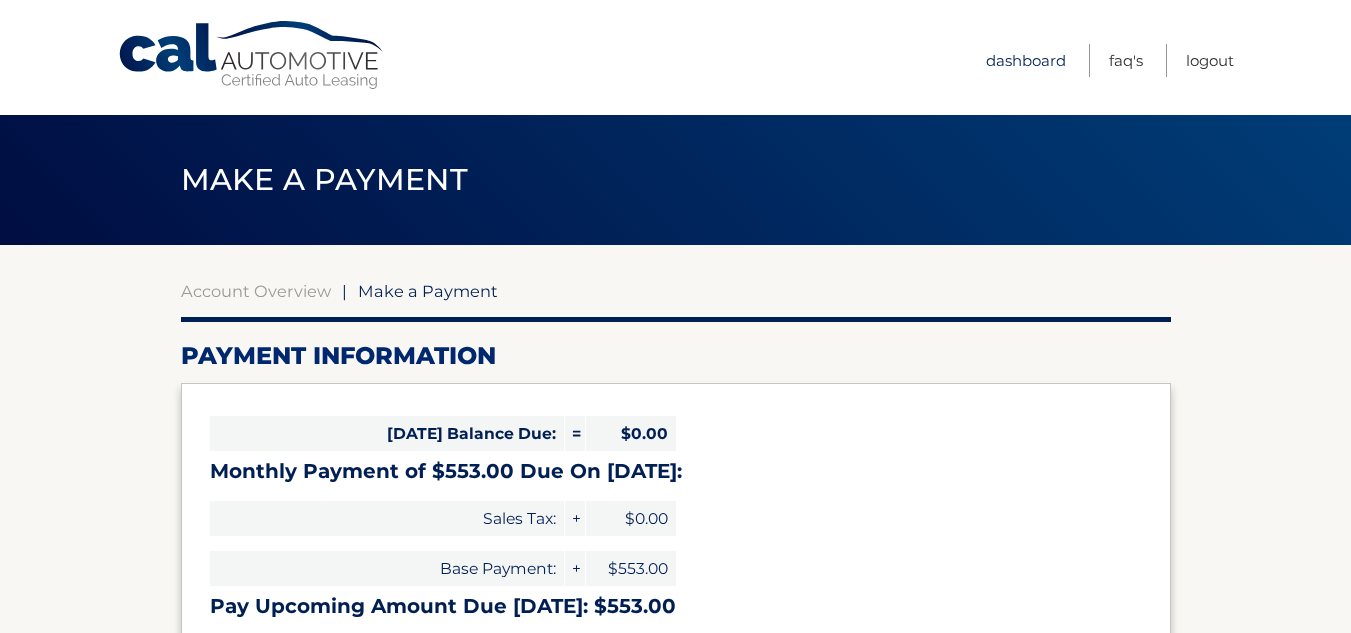 click on "Dashboard" at bounding box center (1026, 60) 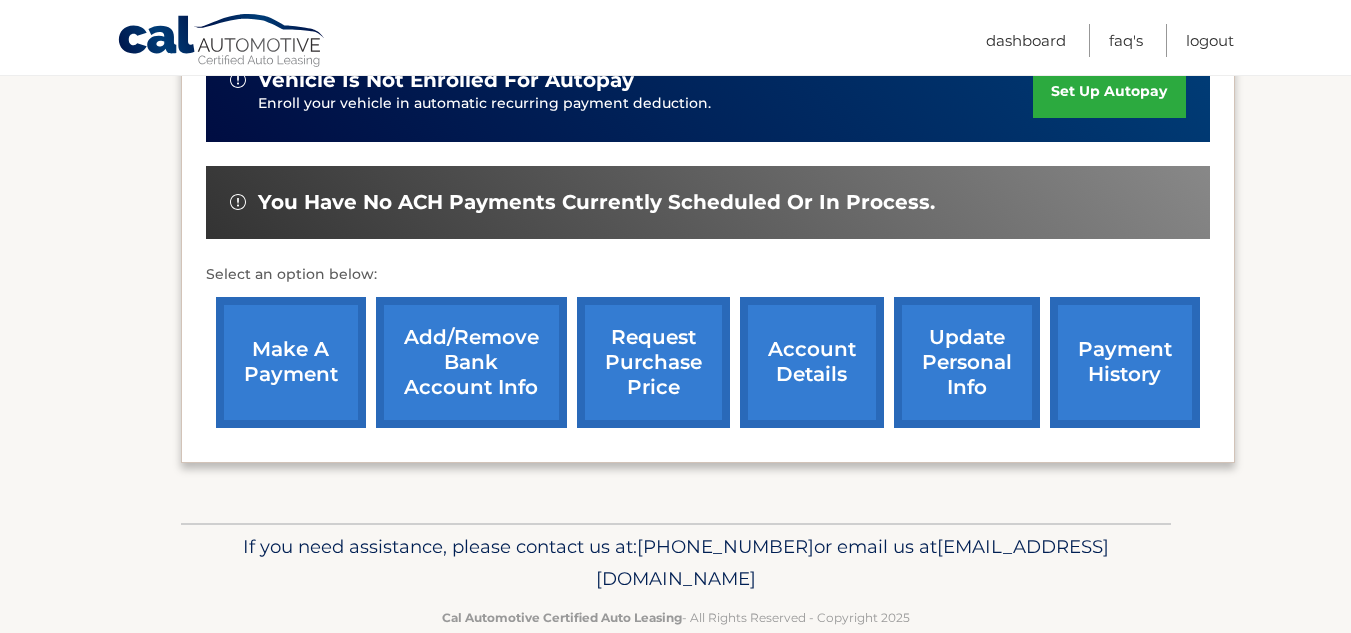 scroll, scrollTop: 703, scrollLeft: 0, axis: vertical 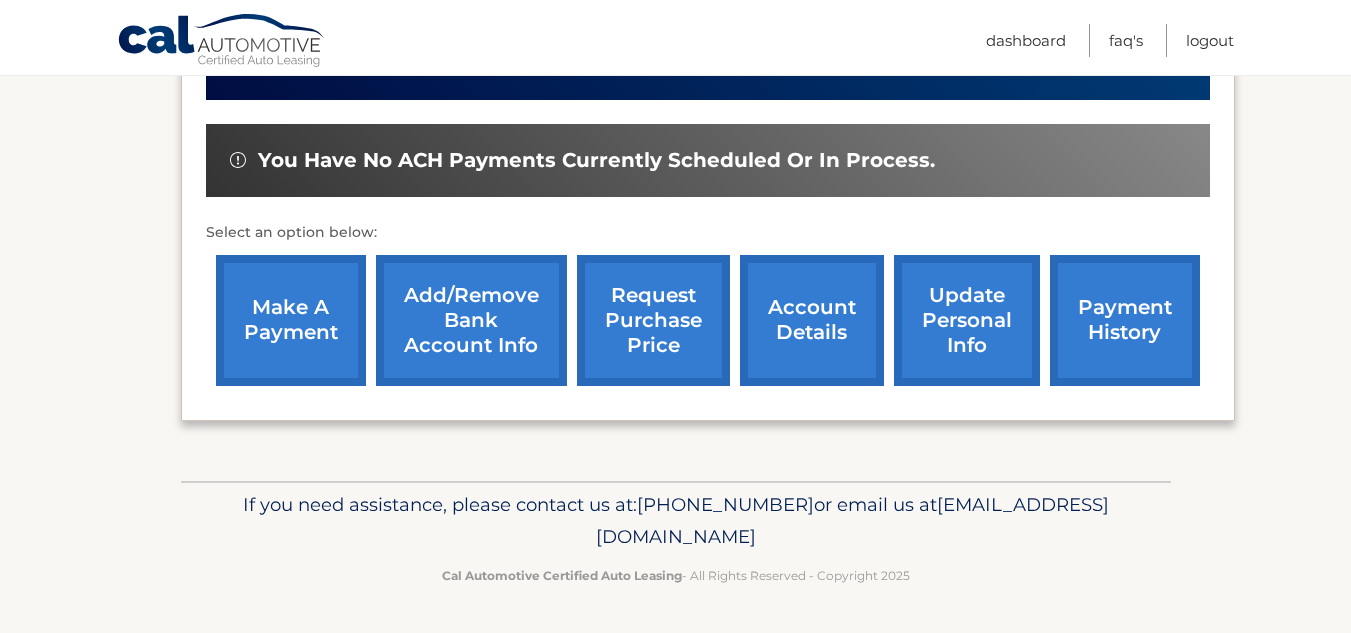 click on "make a payment" at bounding box center (291, 320) 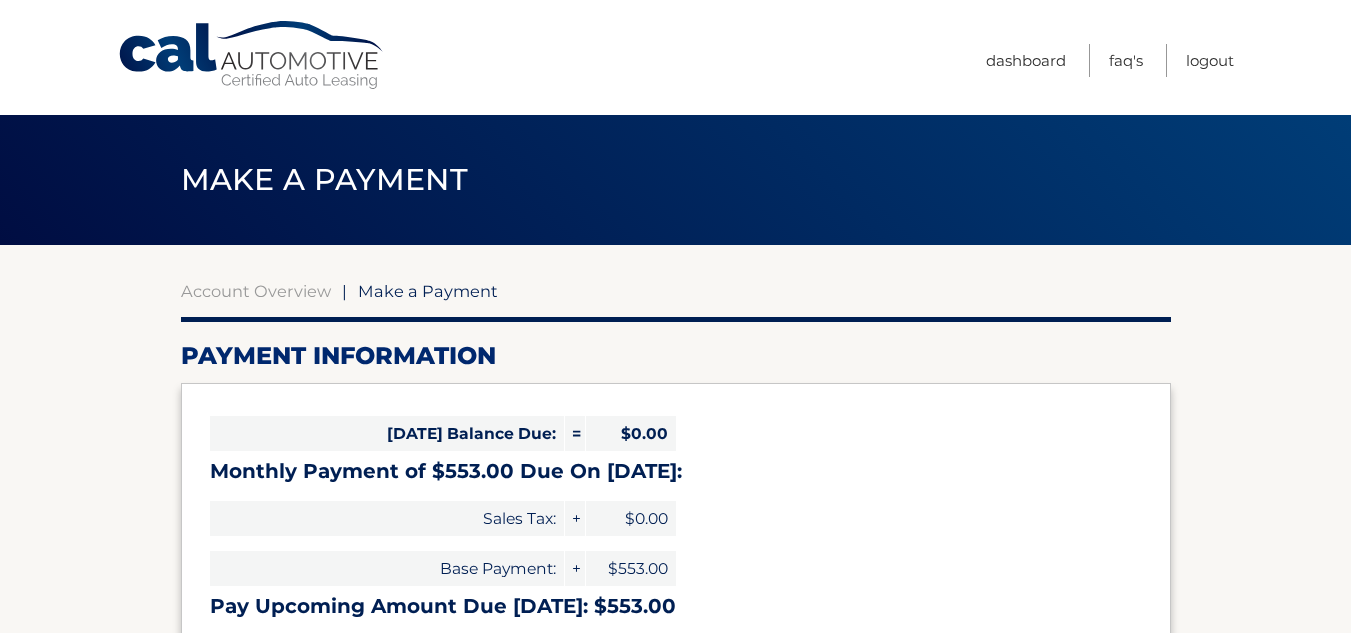 select on "NzA0NTQ3NTUtYTQyOS00NWQ0LTkzZjktODEyMGEwMDRlMDJl" 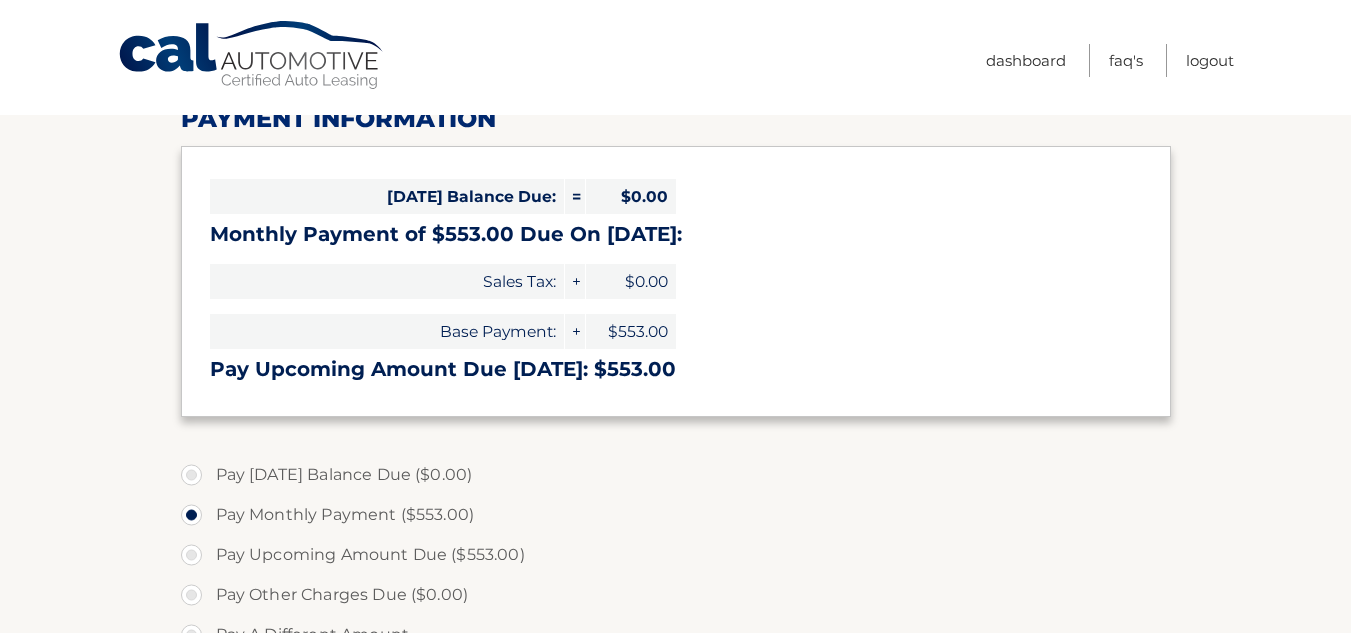 scroll, scrollTop: 0, scrollLeft: 0, axis: both 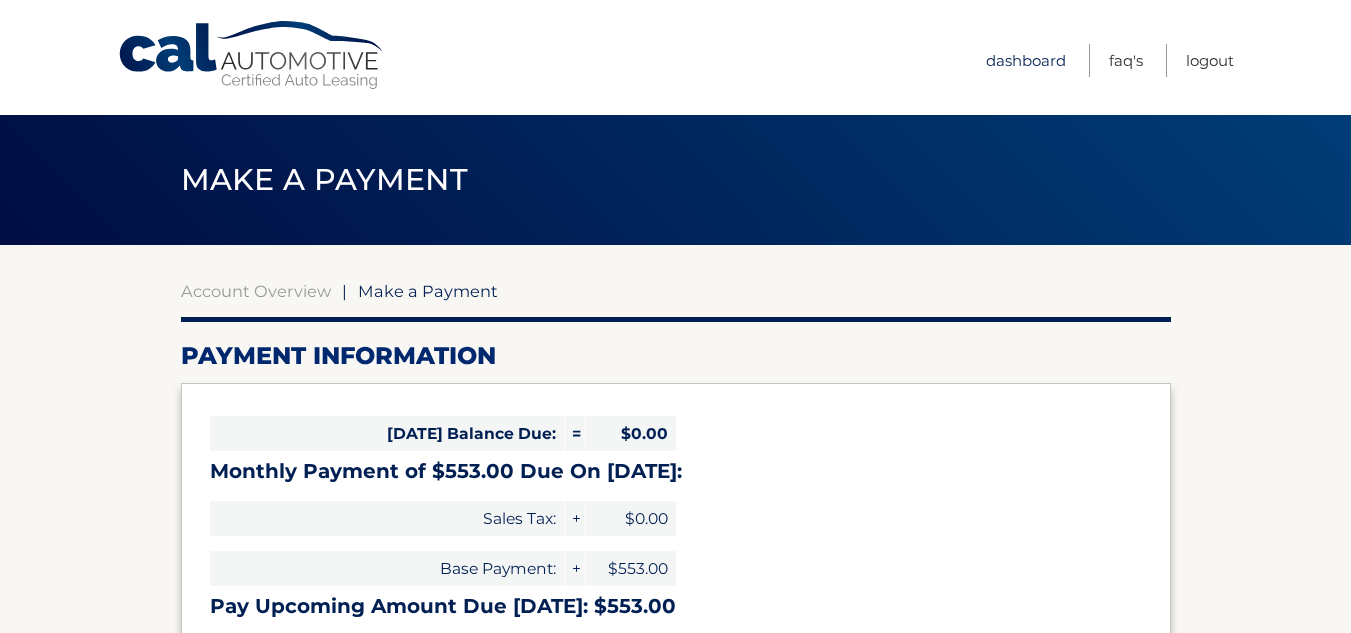 click on "Dashboard" at bounding box center [1026, 60] 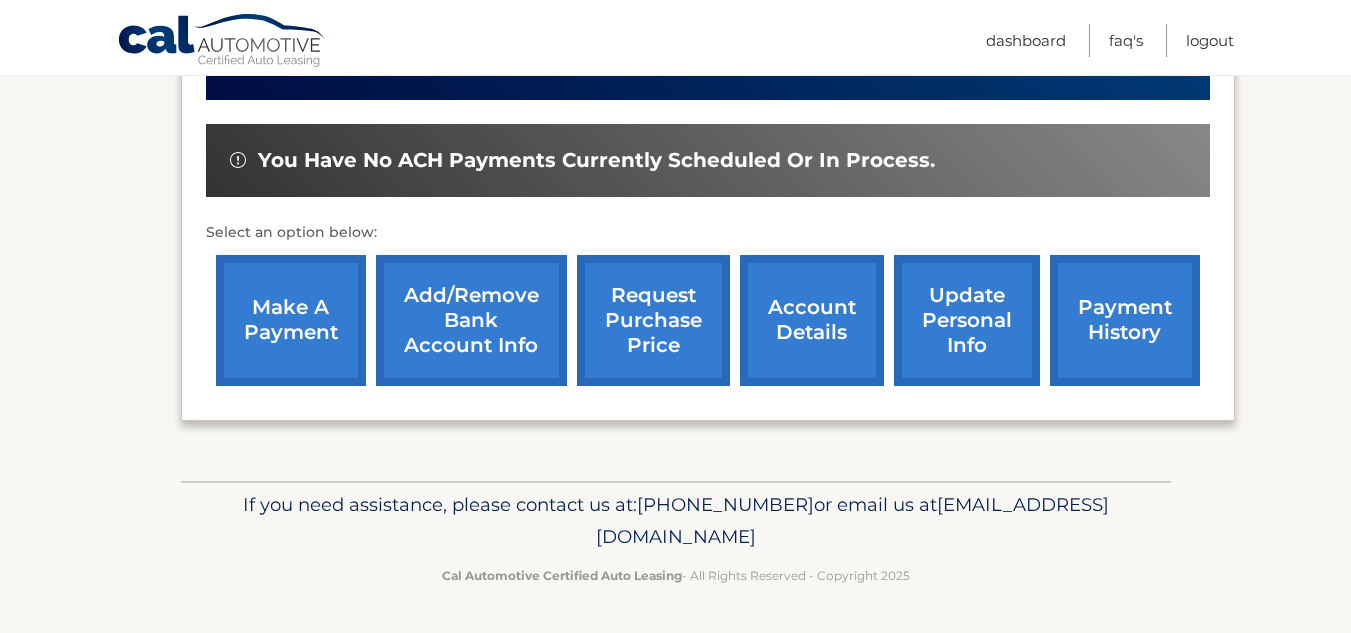 scroll, scrollTop: 0, scrollLeft: 0, axis: both 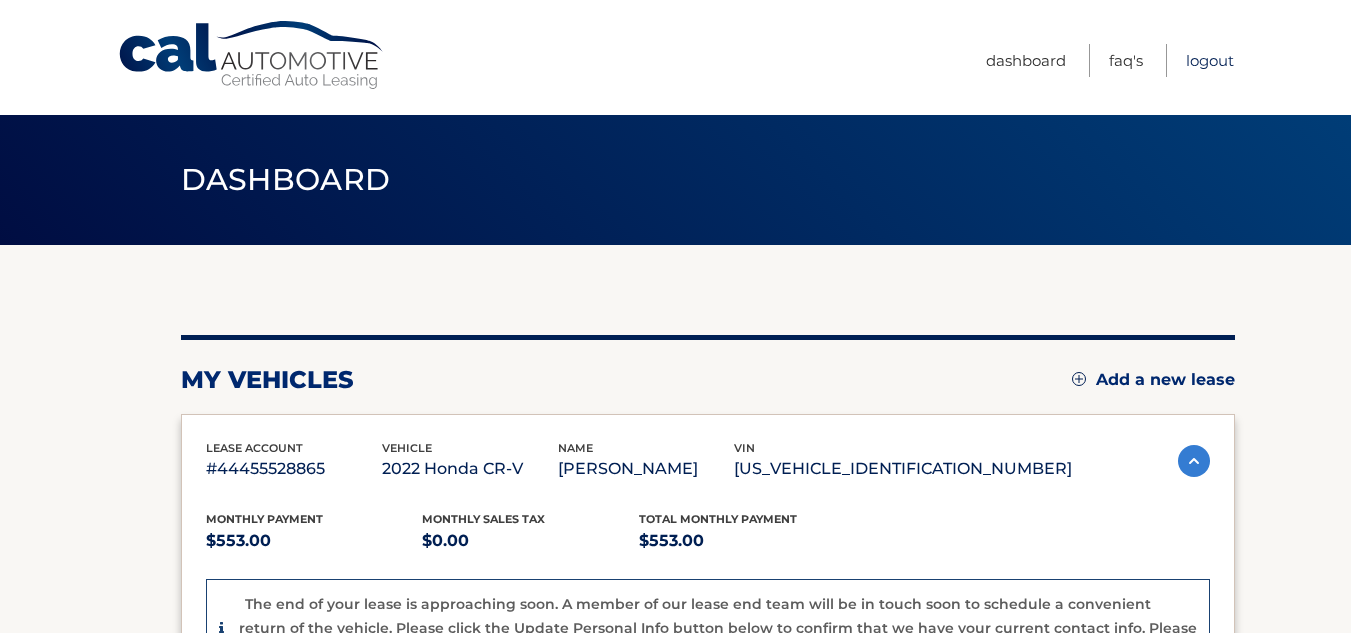 click on "Logout" at bounding box center (1210, 60) 